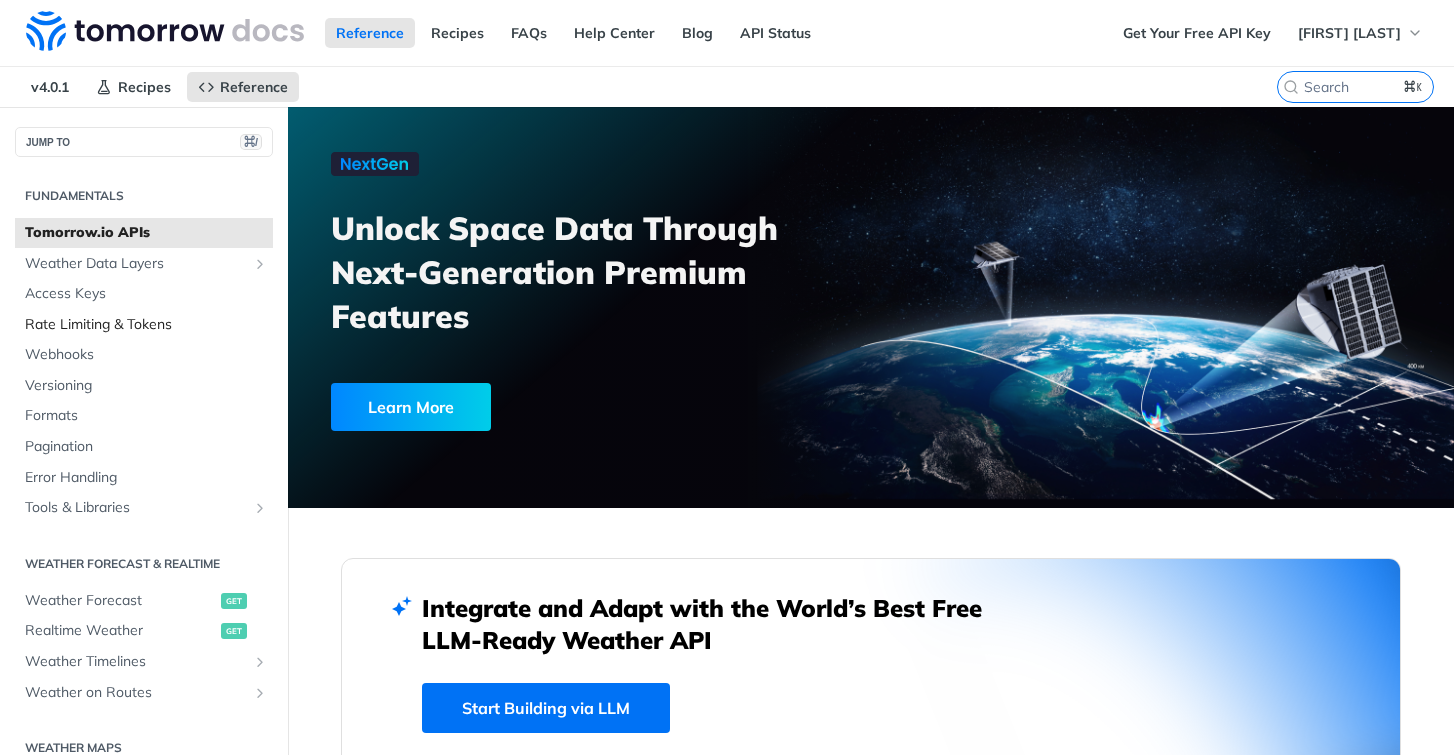 scroll, scrollTop: 0, scrollLeft: 0, axis: both 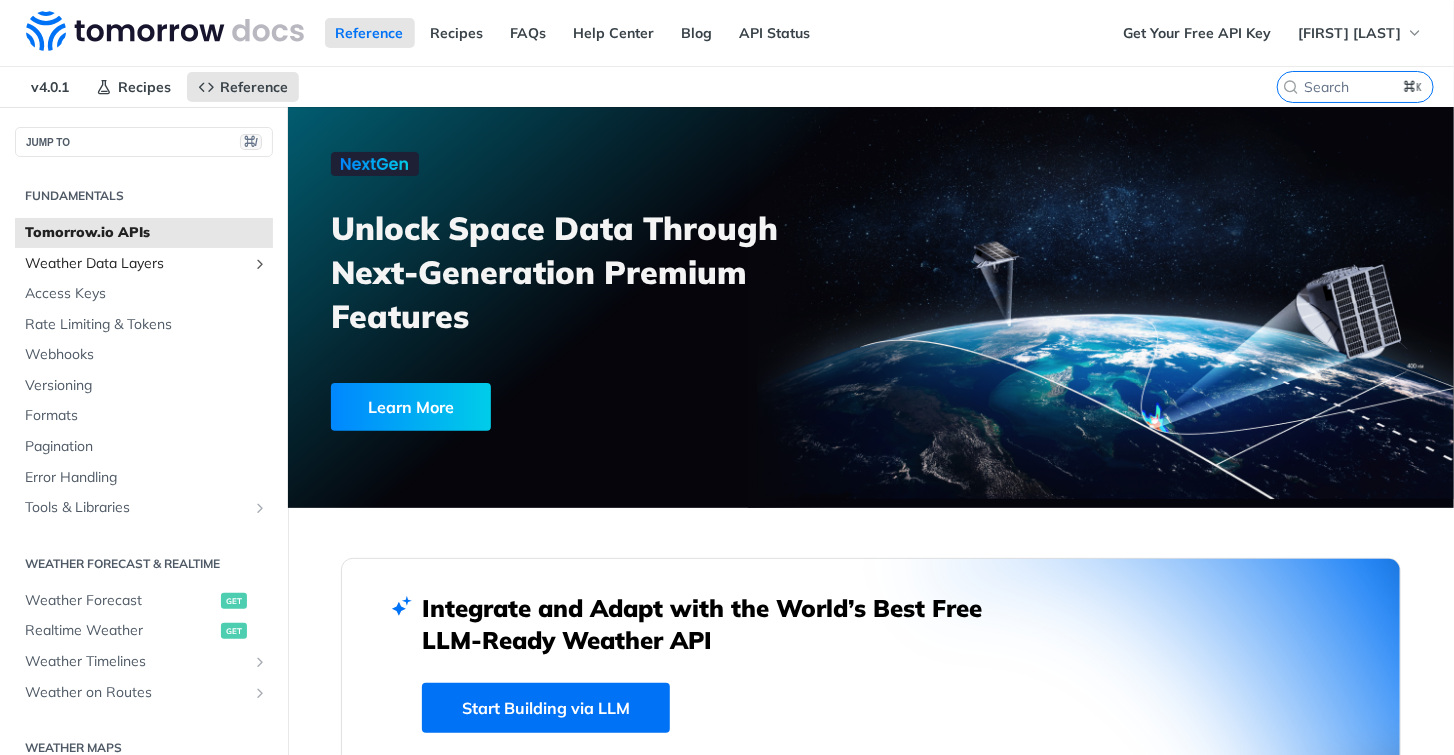 click on "Weather Data Layers" at bounding box center [136, 264] 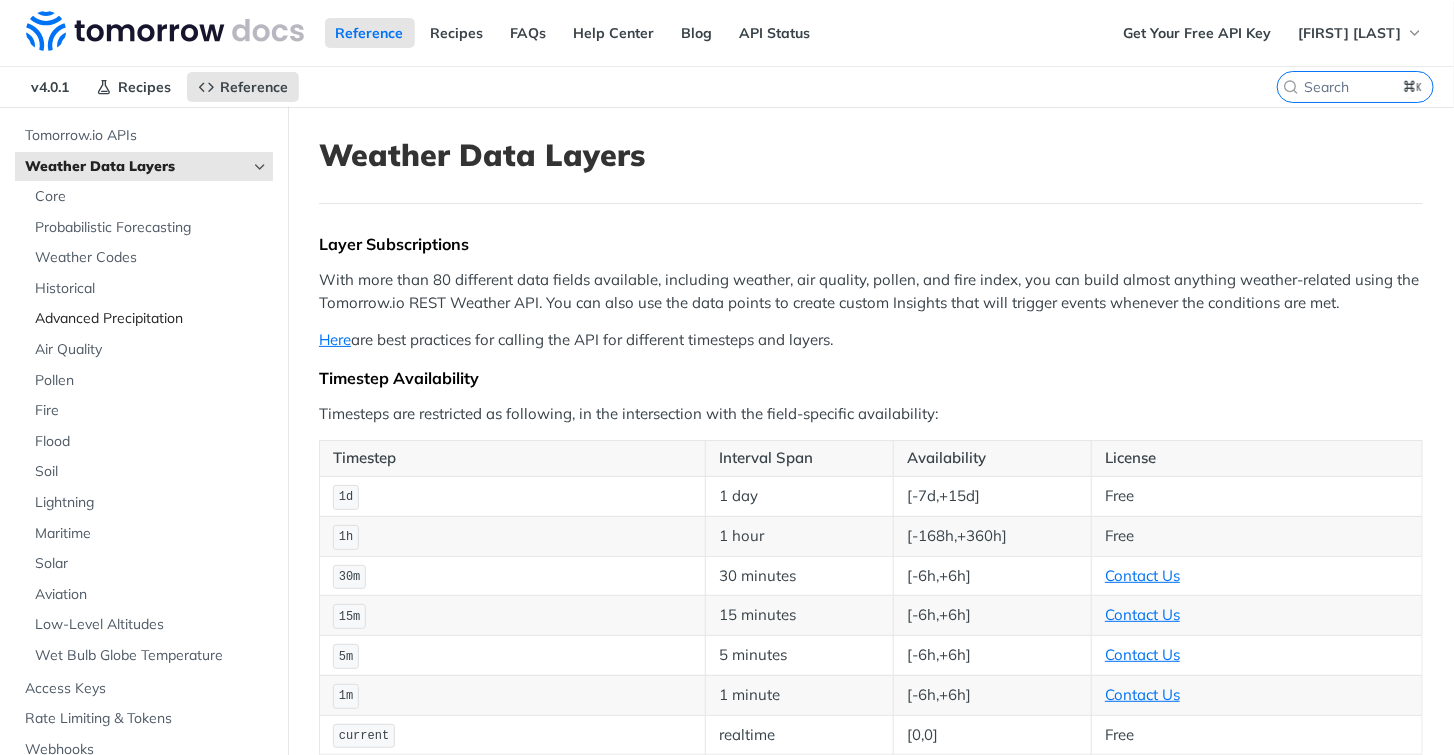 scroll, scrollTop: 90, scrollLeft: 0, axis: vertical 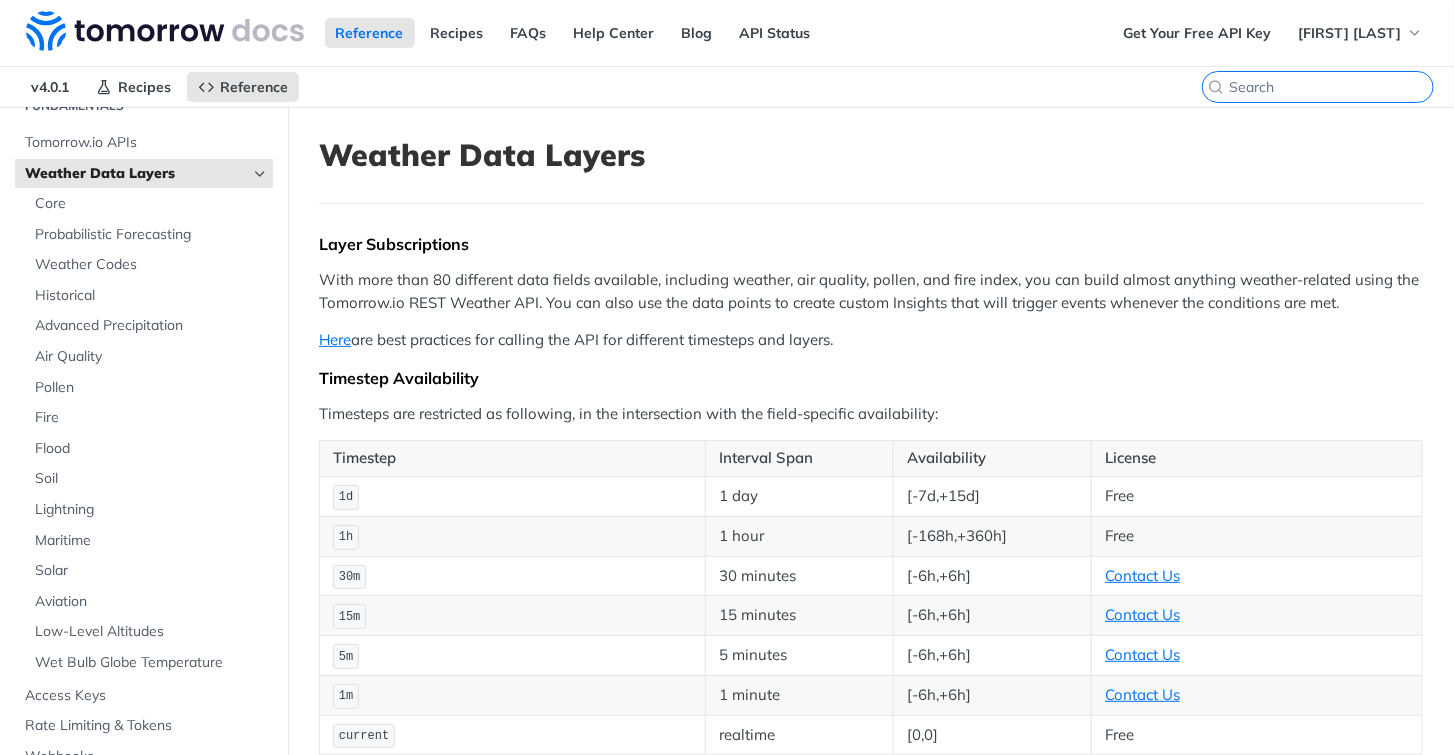 click on "⌘K" at bounding box center (1331, 87) 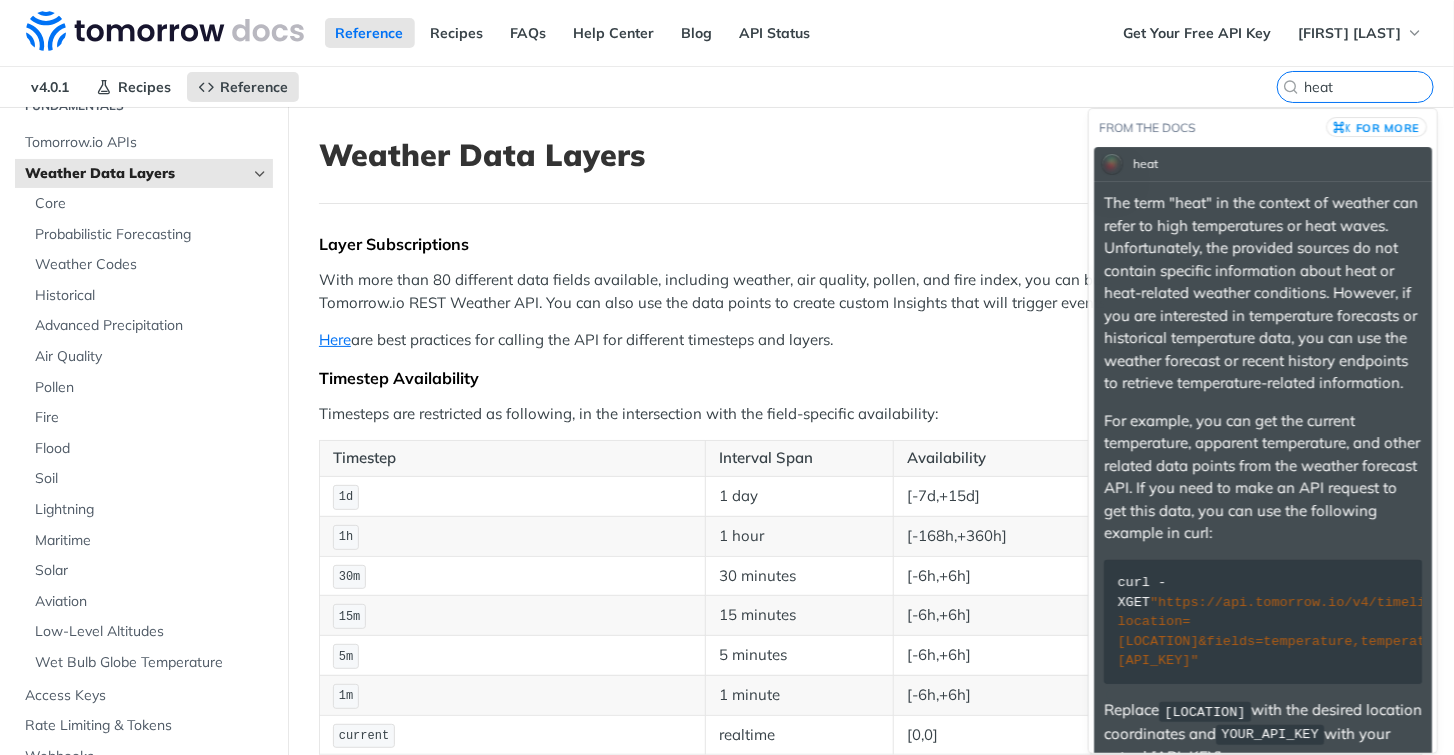 click on "heat The term "heat" in the context of weather can refer to high temperatures or heat waves. Unfortunately, the provided sources do not contain specific information about heat or heat-related weather conditions. However, if you are interested in temperature forecasts or historical temperature data, you can use the weather forecast or recent history endpoints to retrieve temperature-related information.
For example, you can get the current temperature, apparent temperature, and other related data points from the weather forecast API. If you need to make an API request to get this data, you can use the following example in curl:
curl   -X  GET  "https://api.tomorrow.io/v4/timelines?location=[LOCATION]&fields=temperature,temperatureApparent&timesteps=1h&units=metric&apikey=[API_KEY]"
Replace  [LOCATION]  with the desired location coordinates and  [API_KEY]  with your actual [API_KEY]" at bounding box center (1263, 470) 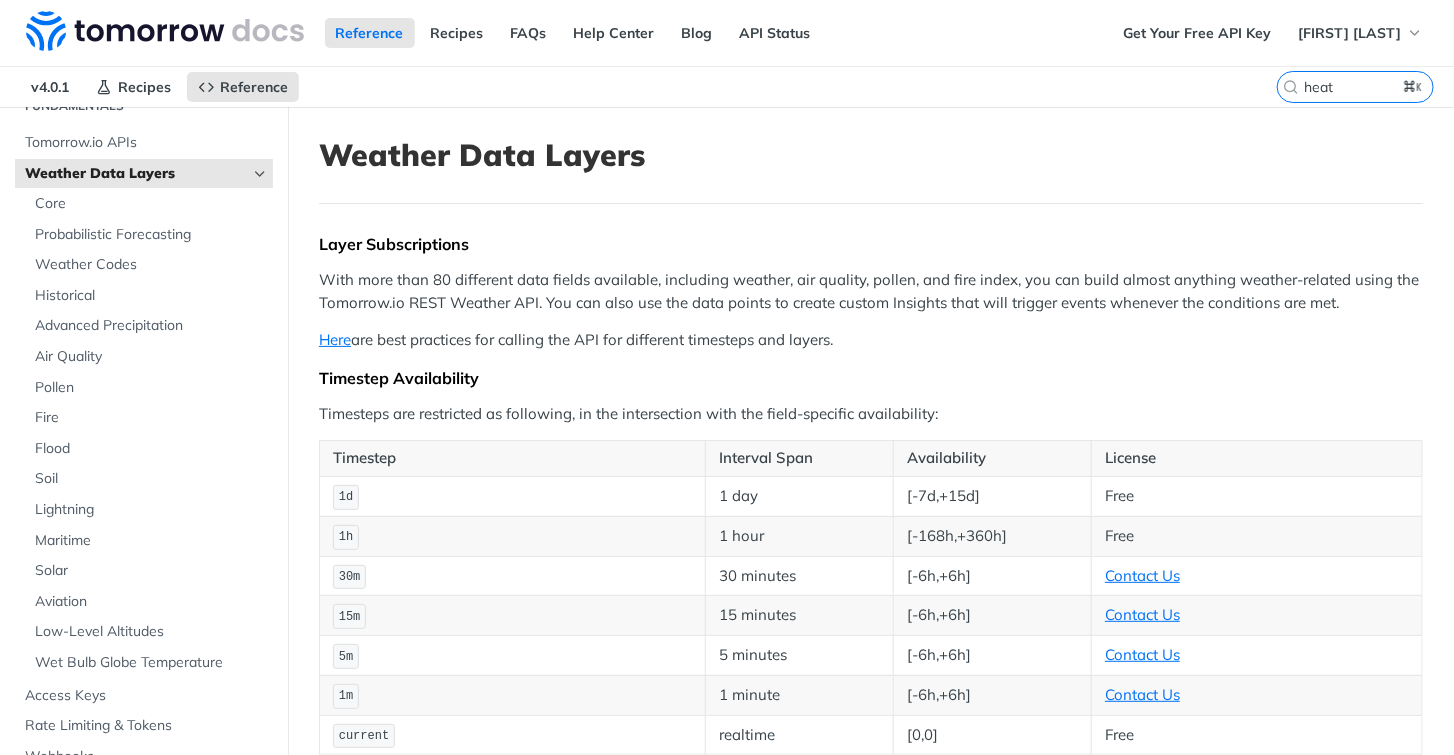 click on "heat ⌘K" at bounding box center [1365, 87] 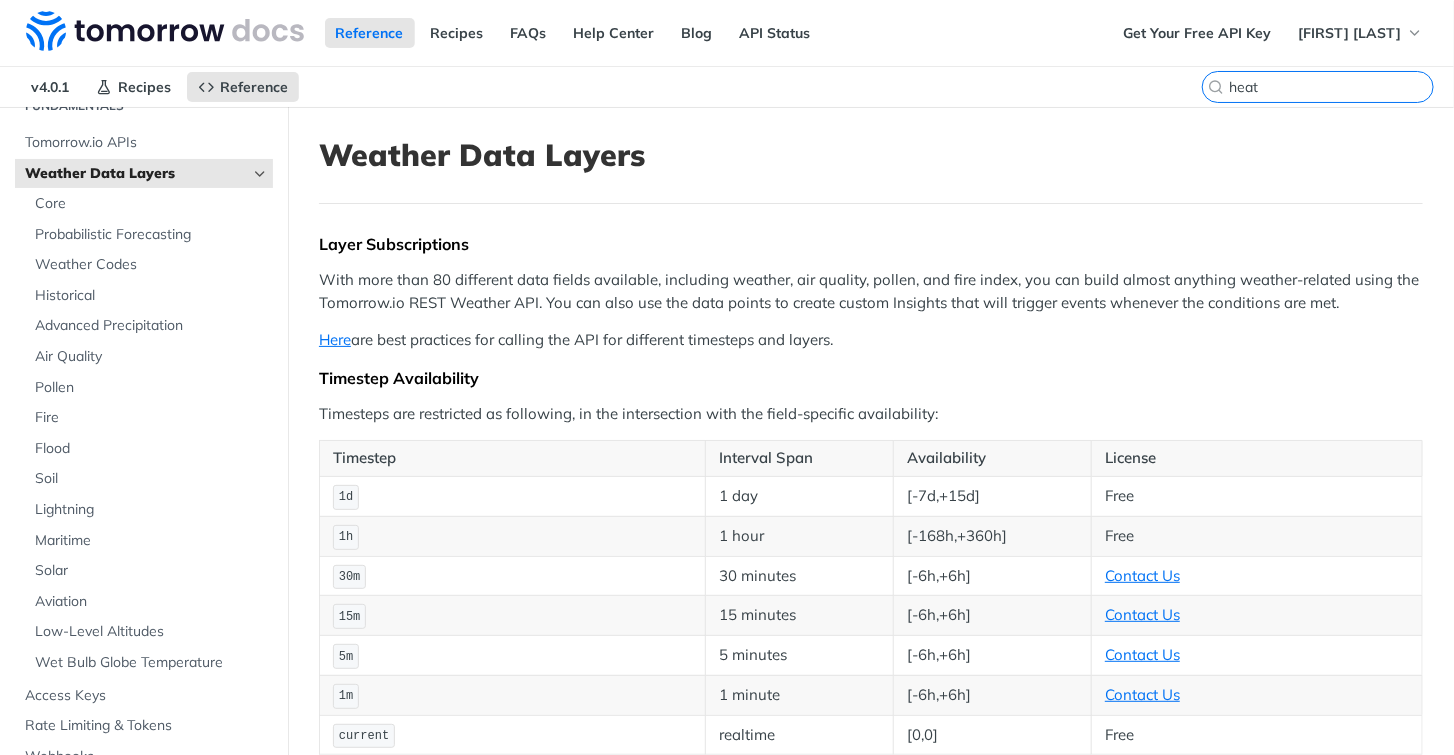 click on "heat" at bounding box center (1331, 87) 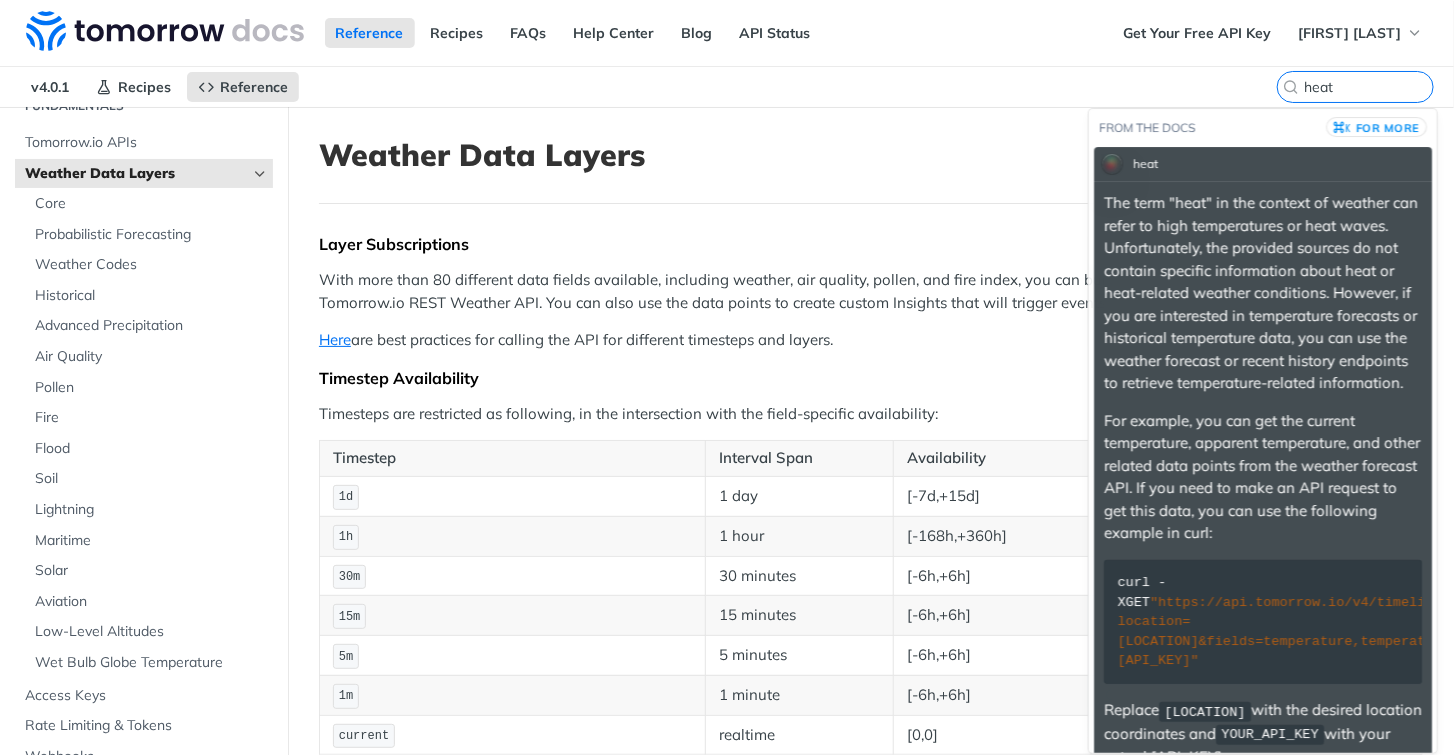 click on "From the docs ⌘K  for more" at bounding box center [1263, 127] 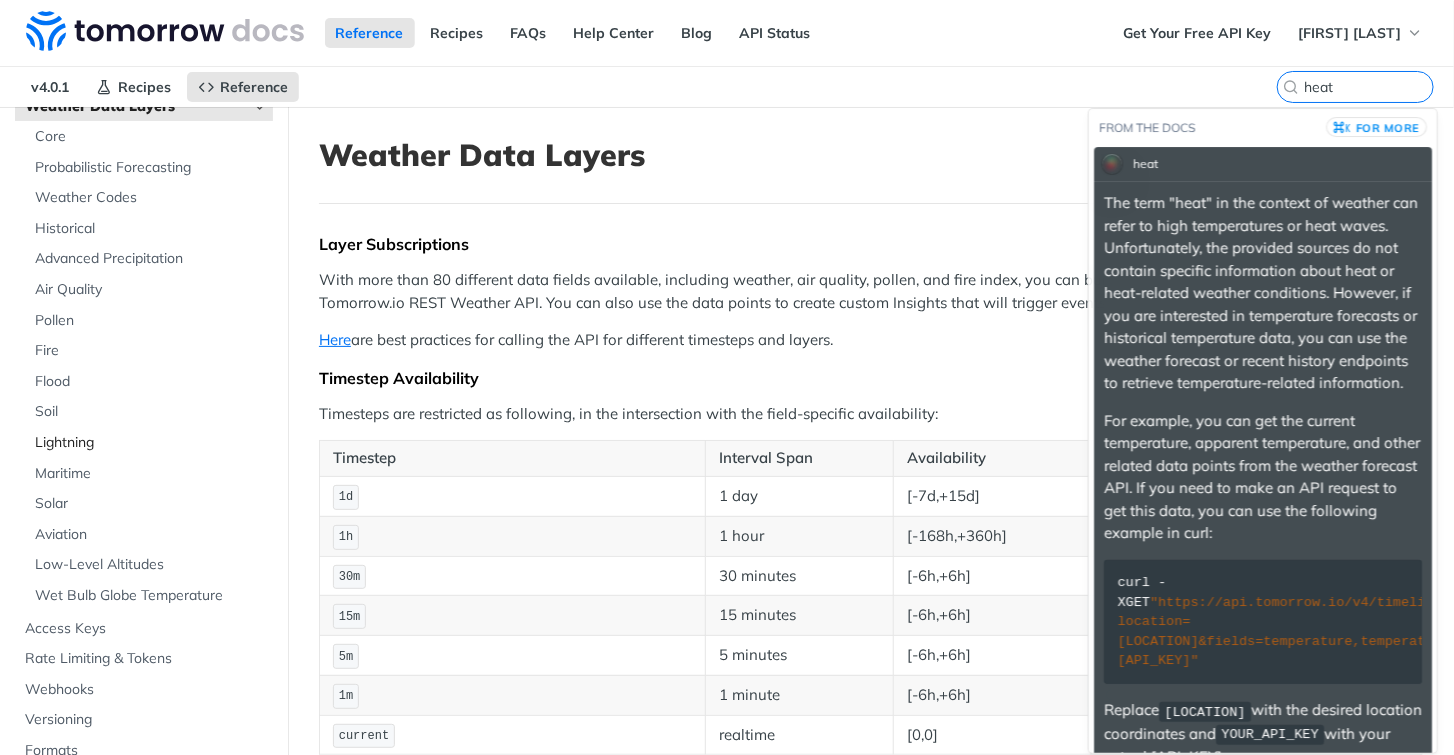 scroll, scrollTop: 150, scrollLeft: 0, axis: vertical 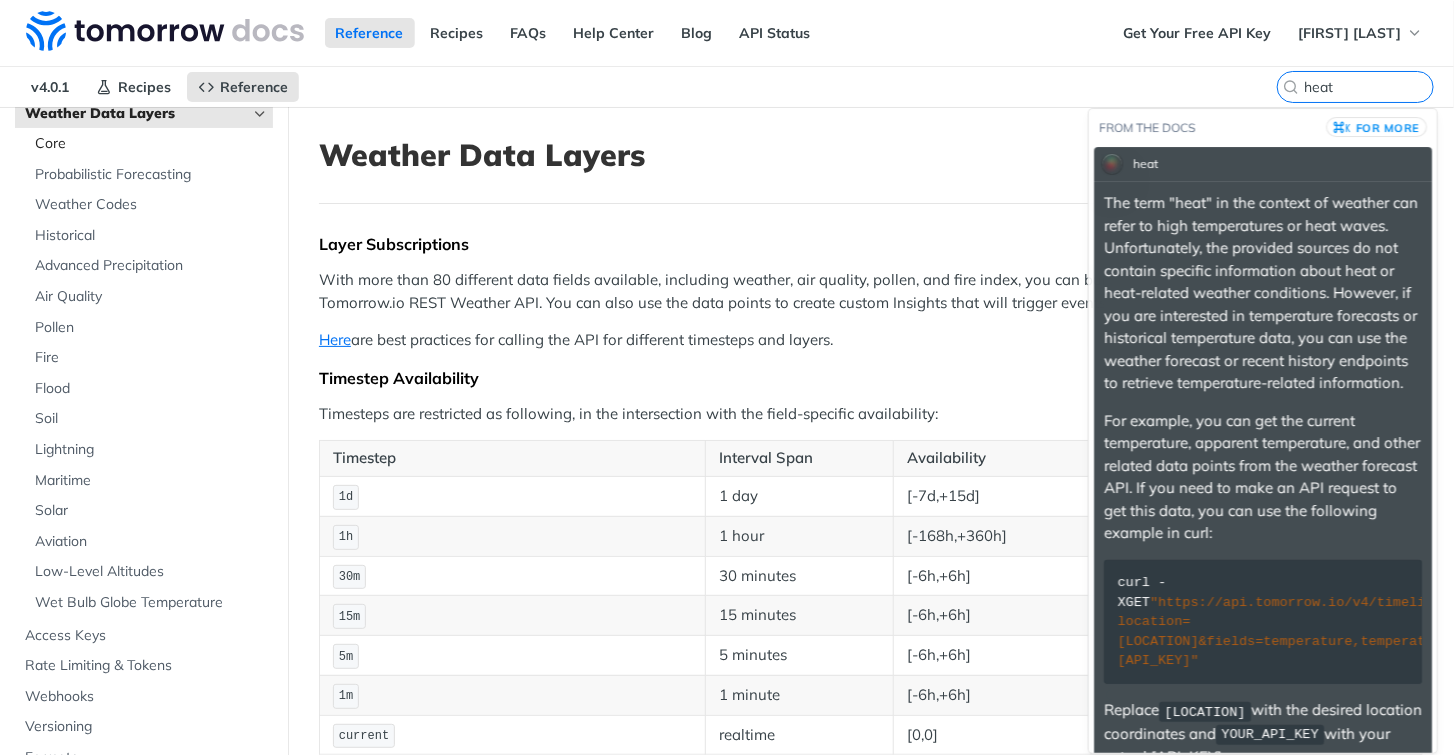 click on "Core" at bounding box center [151, 144] 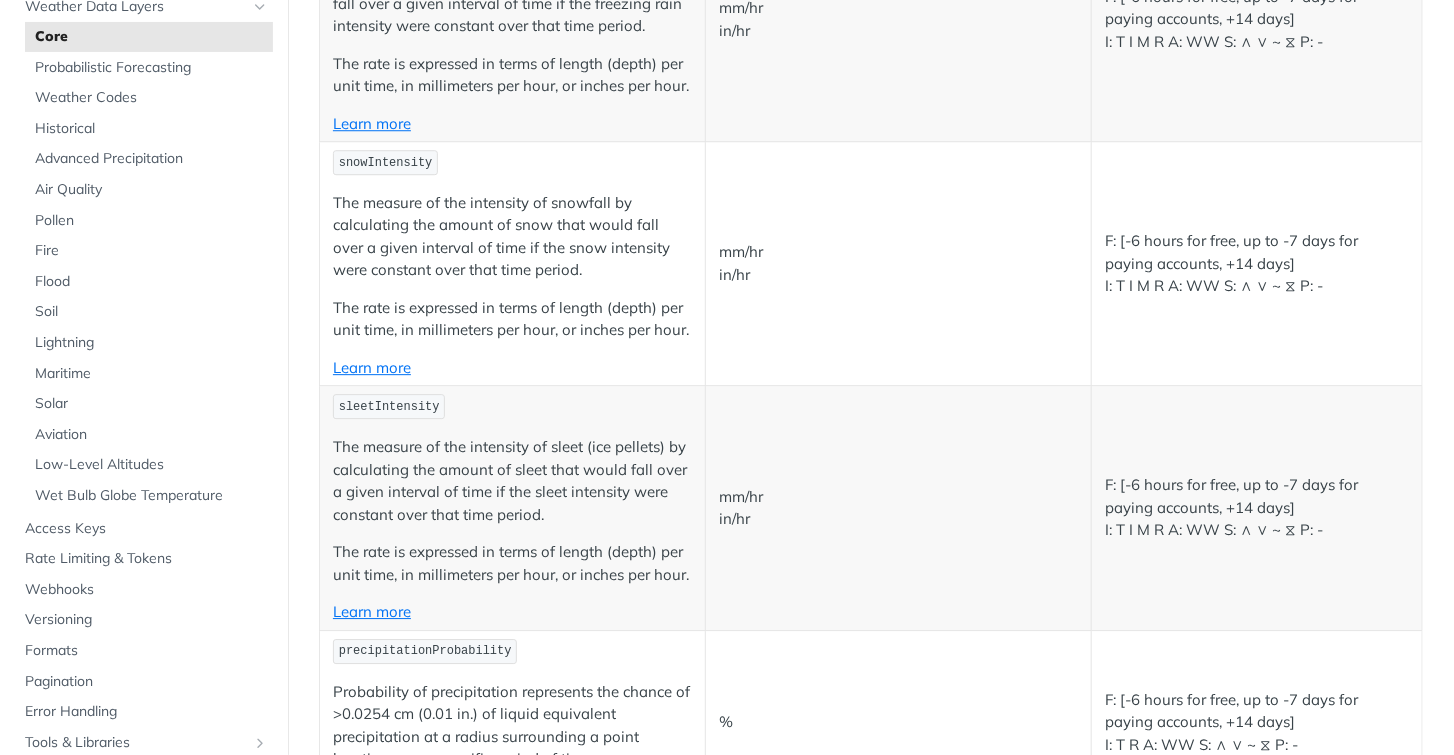 scroll, scrollTop: 0, scrollLeft: 0, axis: both 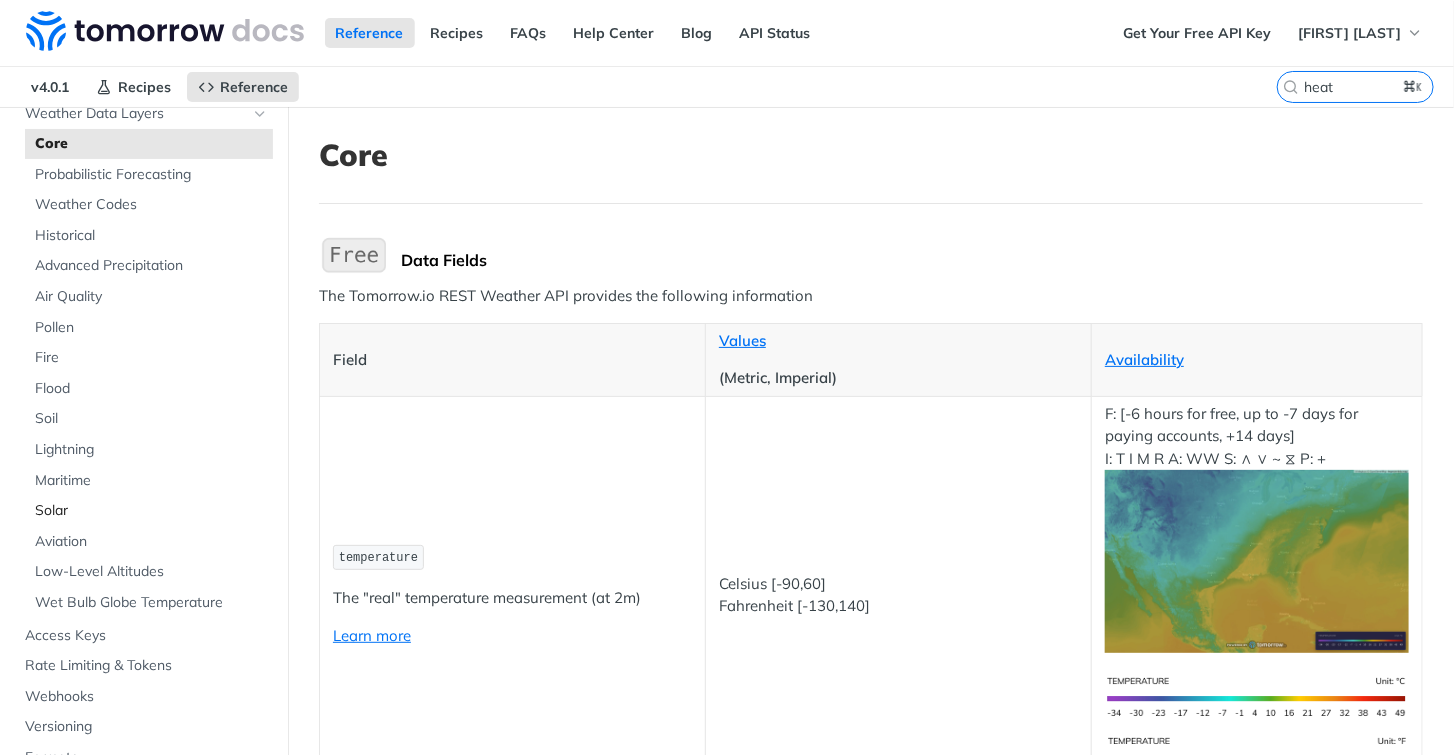 click on "Solar" at bounding box center [151, 511] 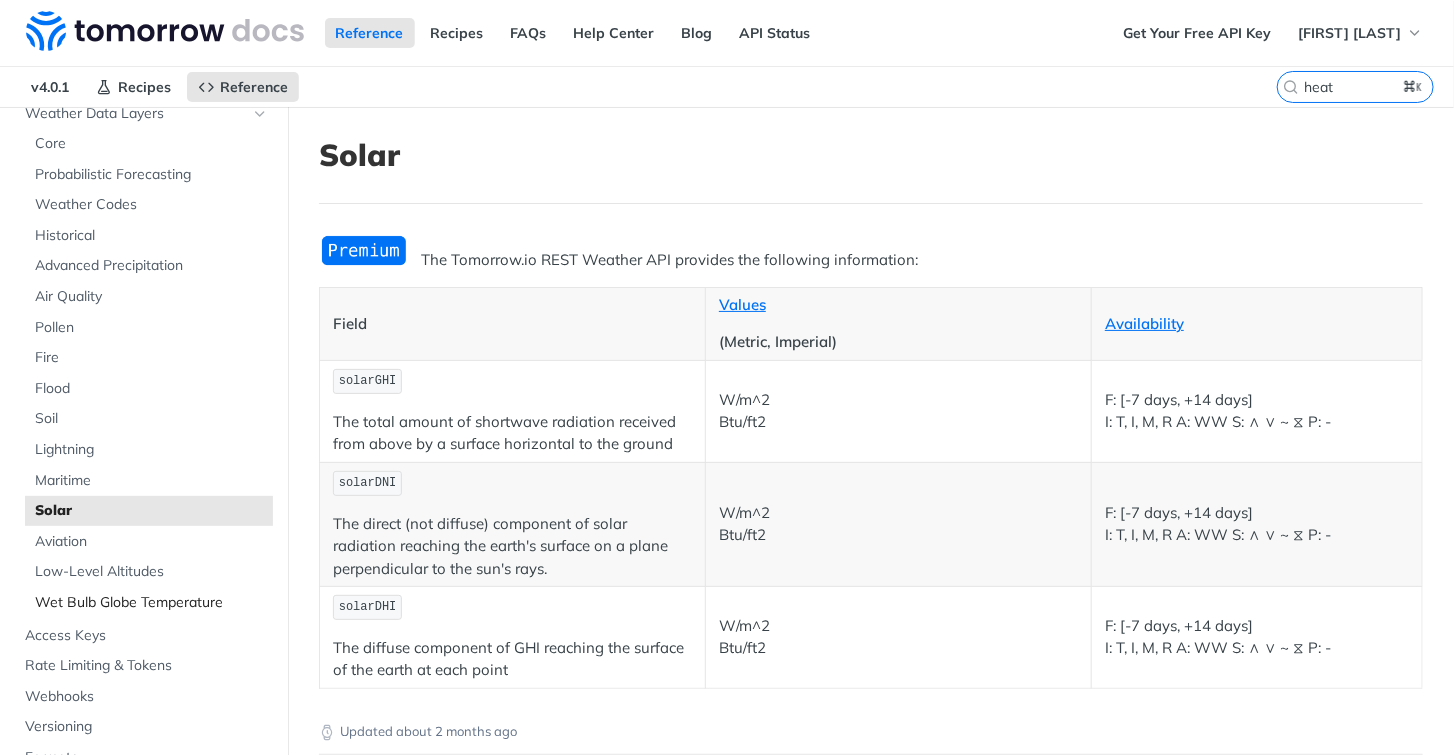 click on "Wet Bulb Globe Temperature" at bounding box center (151, 603) 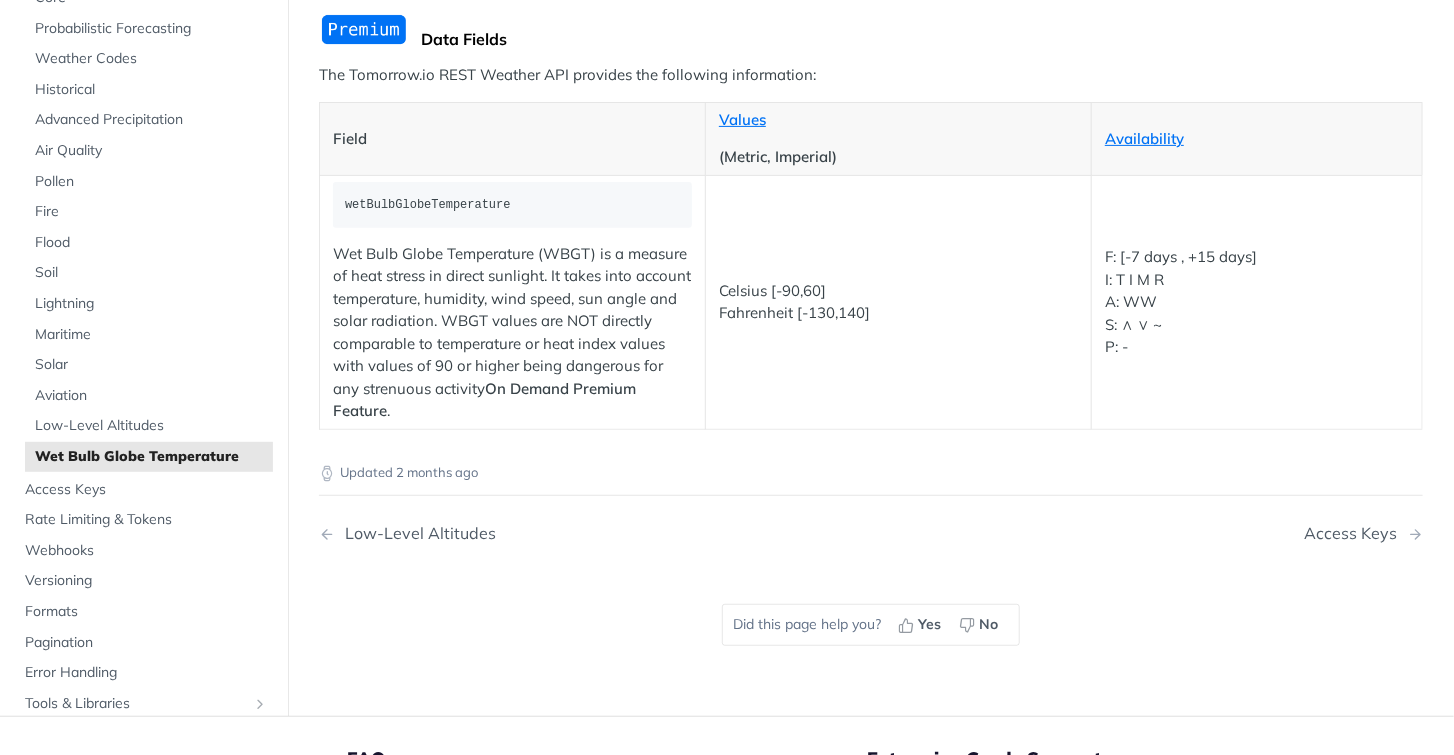 scroll, scrollTop: 211, scrollLeft: 0, axis: vertical 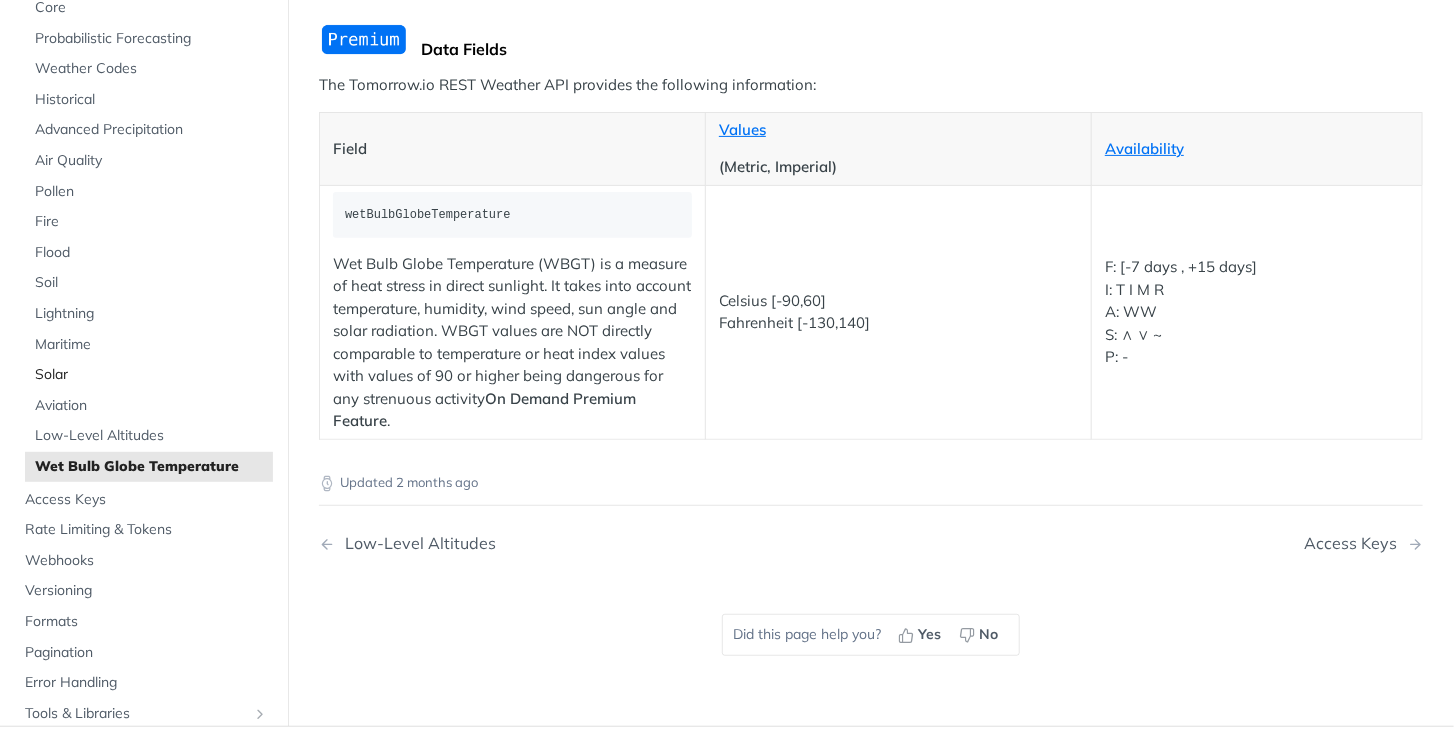 click on "Solar" at bounding box center (151, 375) 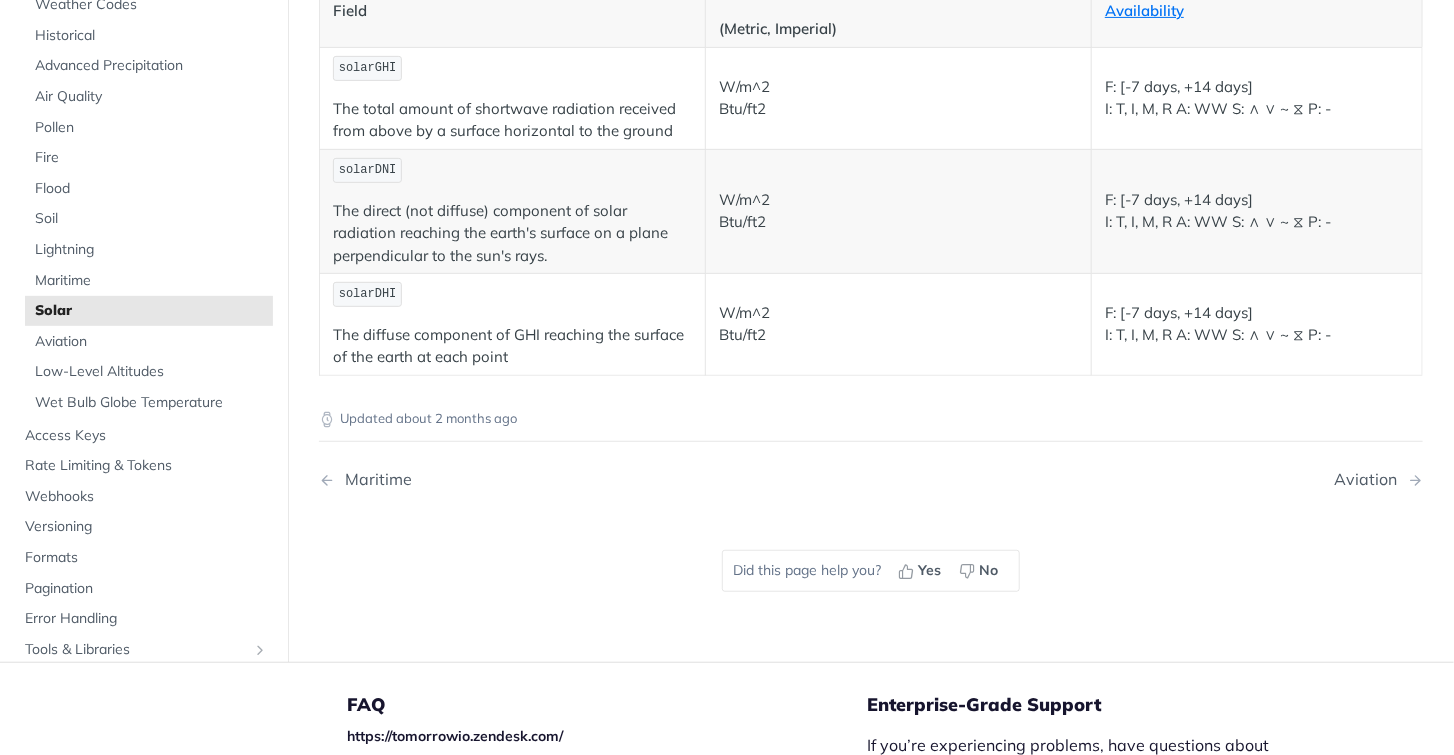 scroll, scrollTop: 364, scrollLeft: 0, axis: vertical 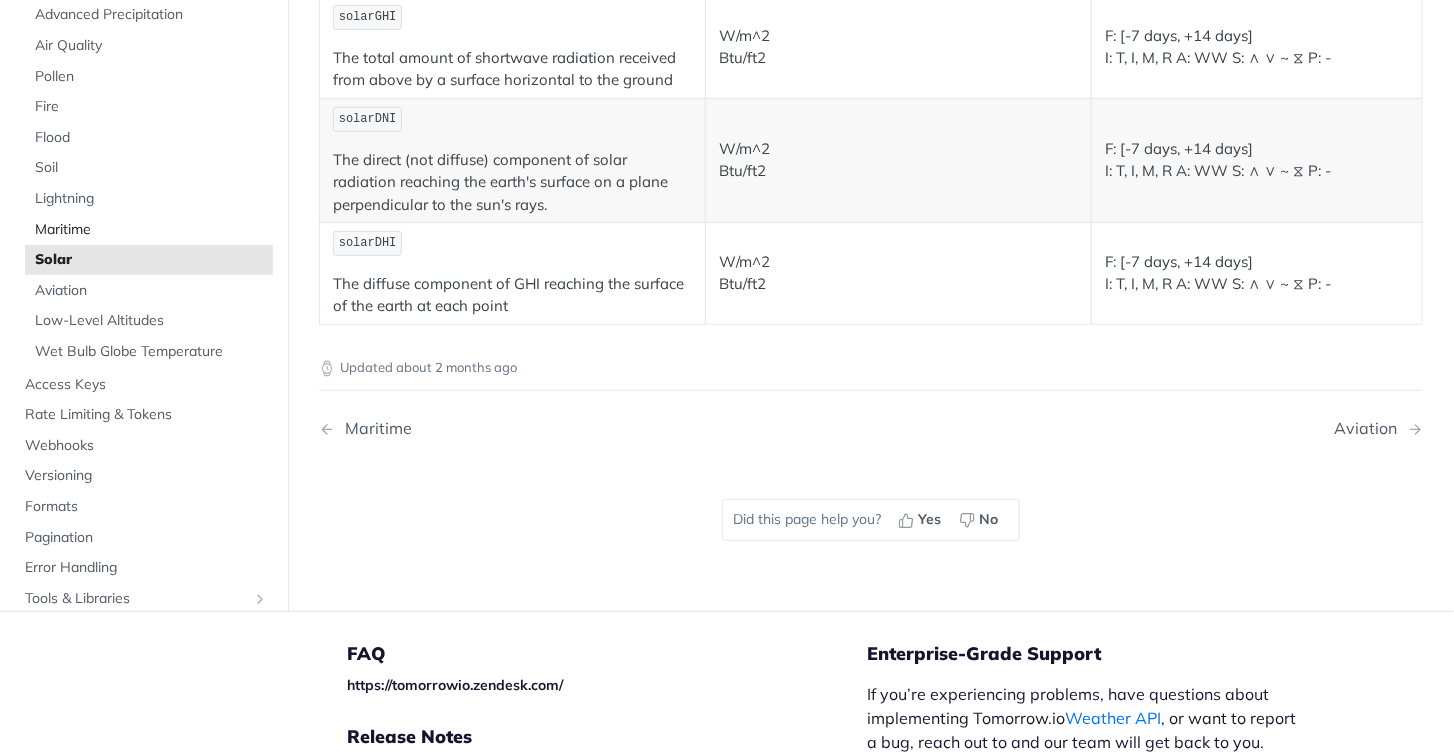 click on "Maritime" at bounding box center (151, 229) 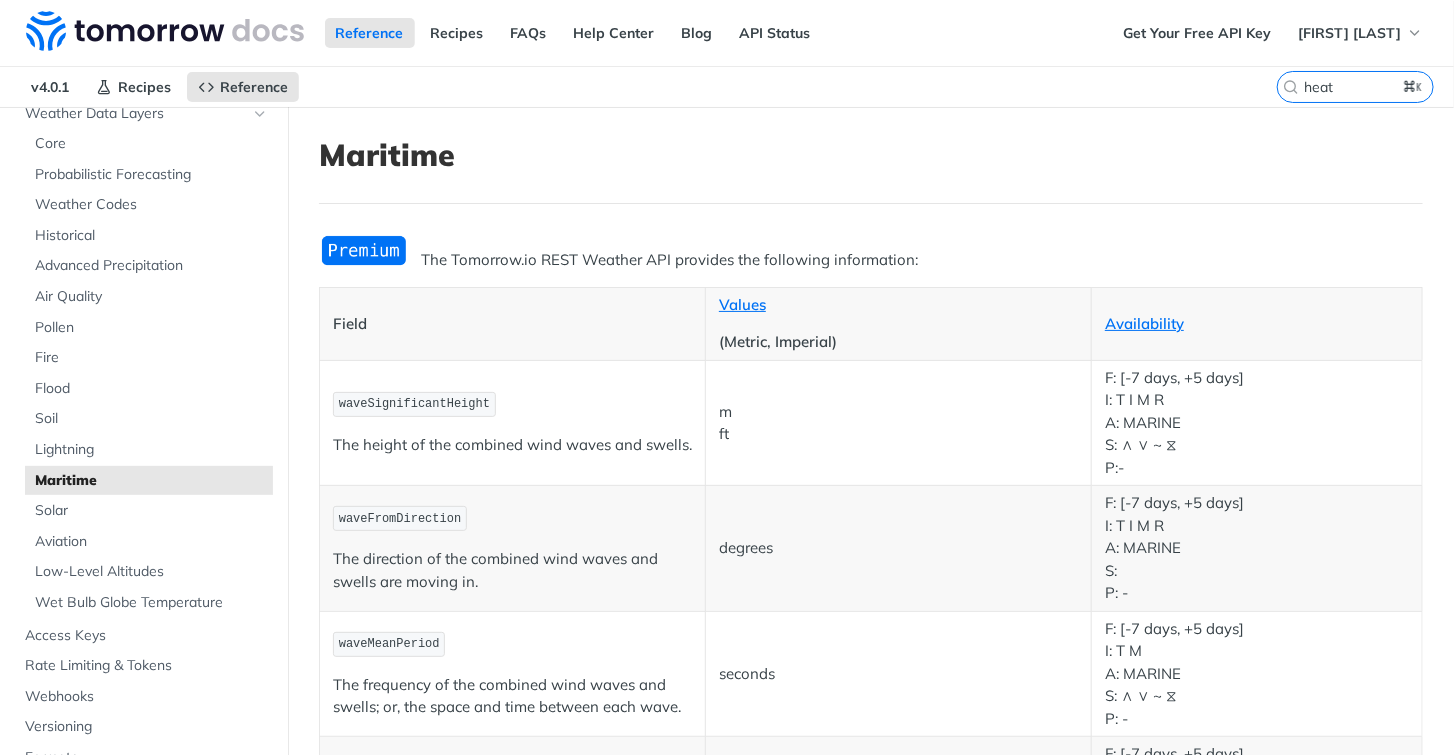 scroll, scrollTop: 206, scrollLeft: 0, axis: vertical 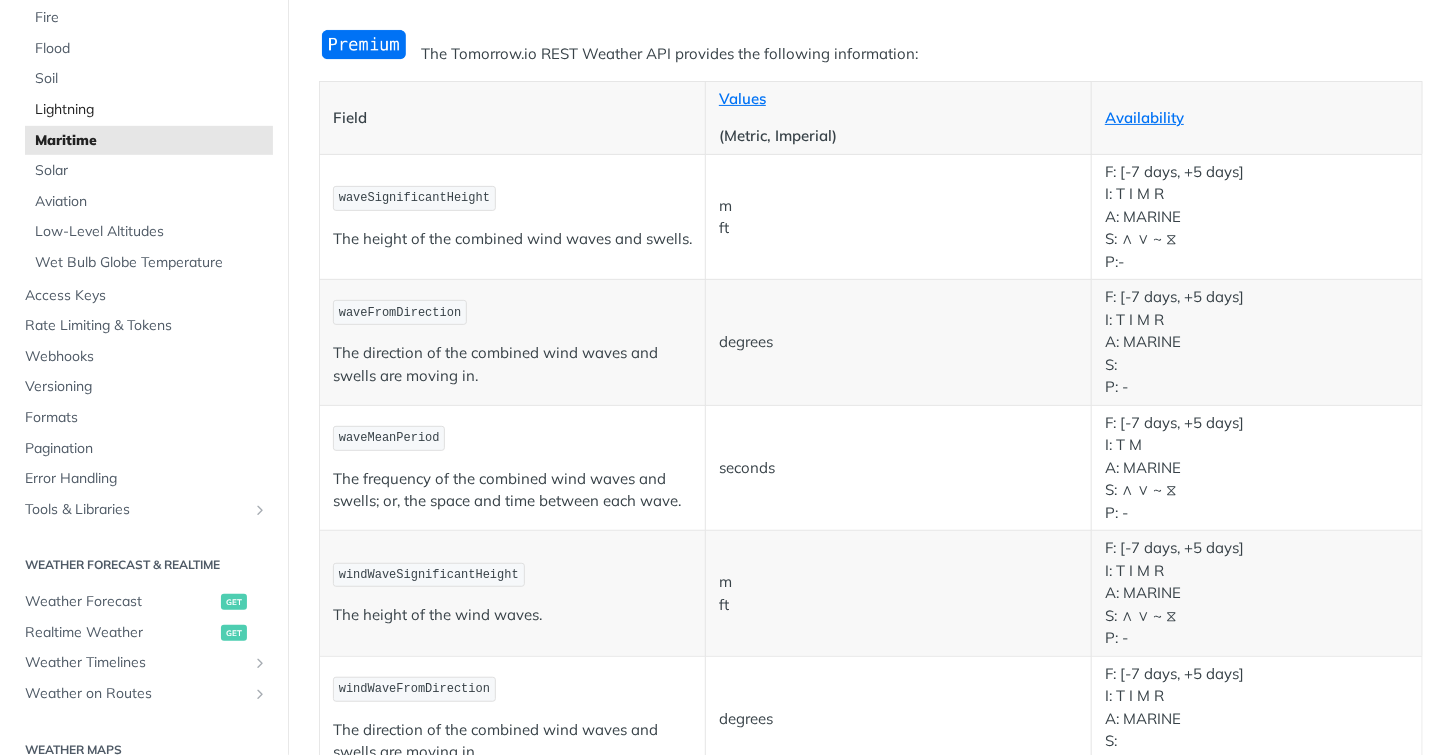 click on "Lightning" at bounding box center (151, 110) 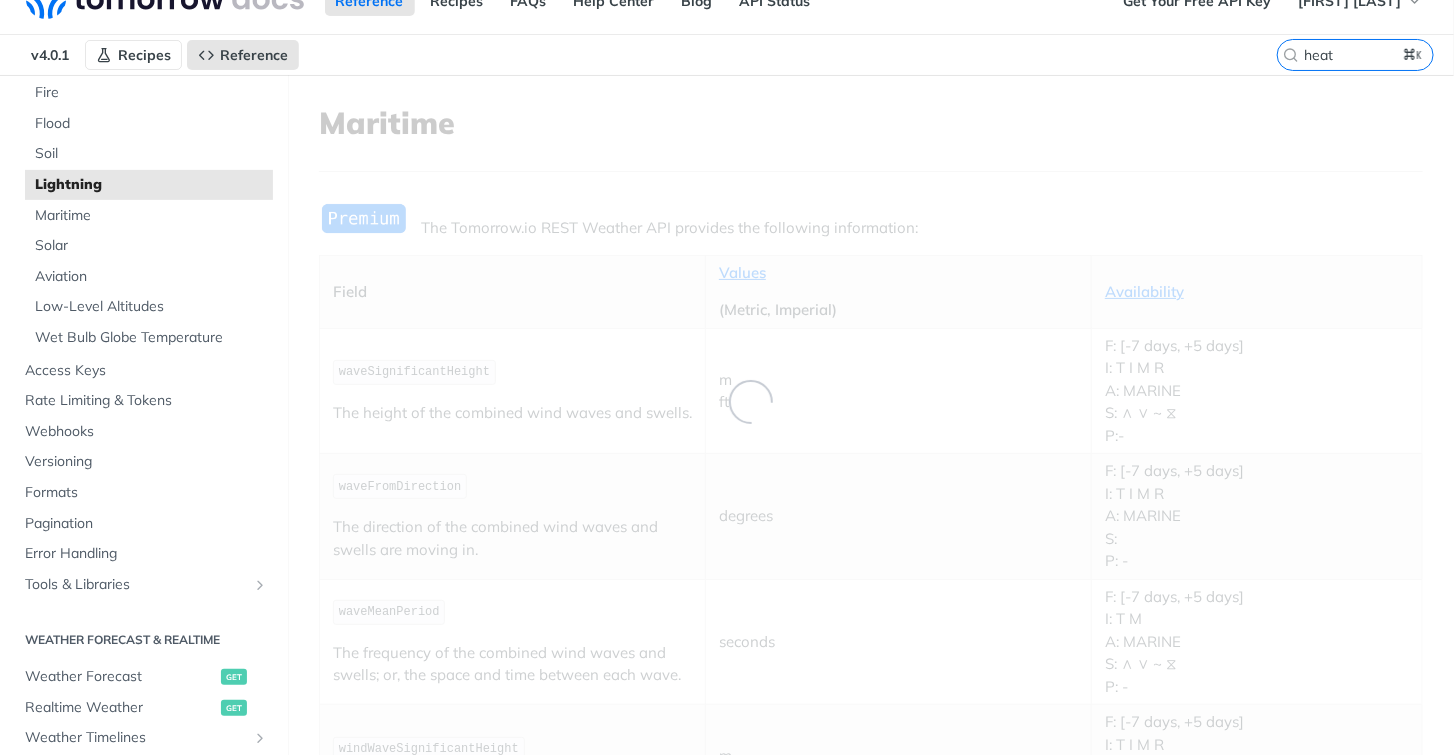 scroll, scrollTop: 0, scrollLeft: 0, axis: both 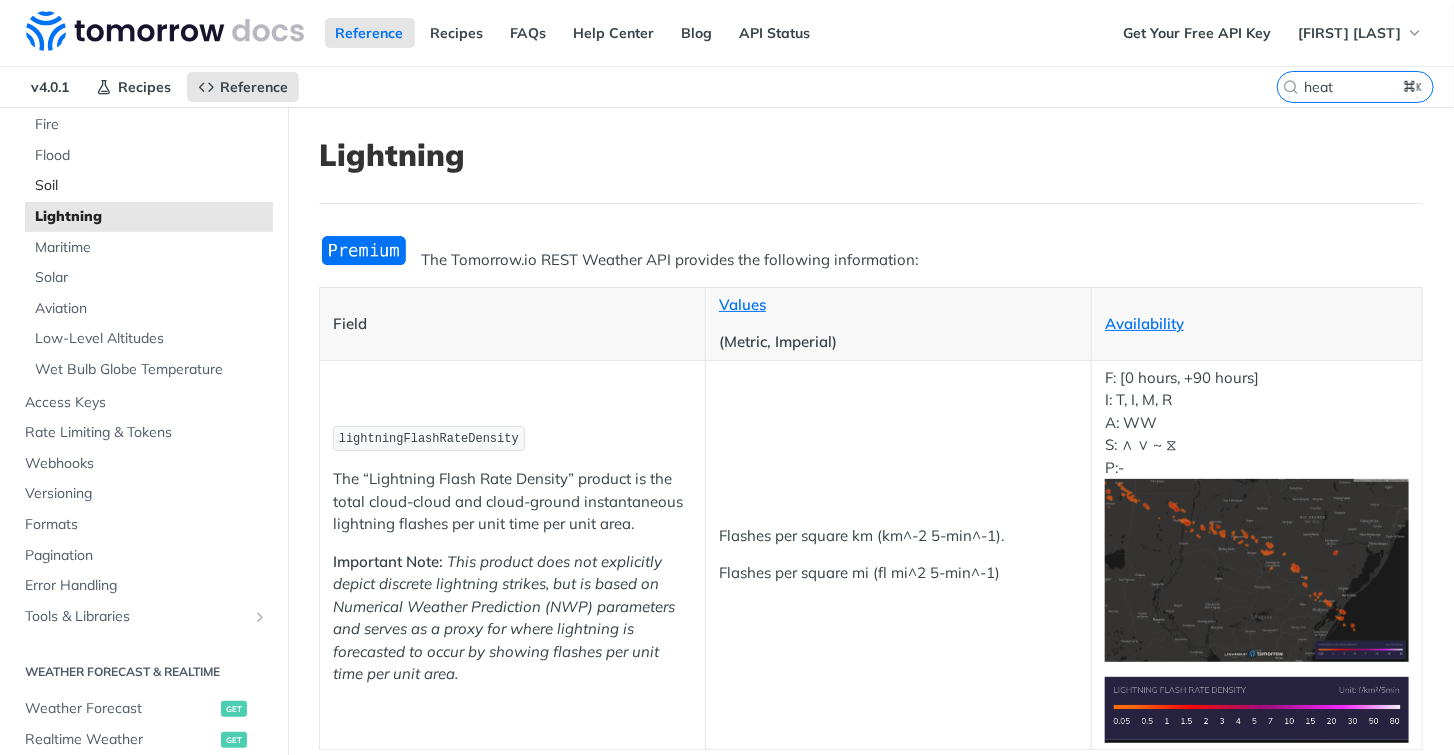 click on "Soil" at bounding box center (151, 186) 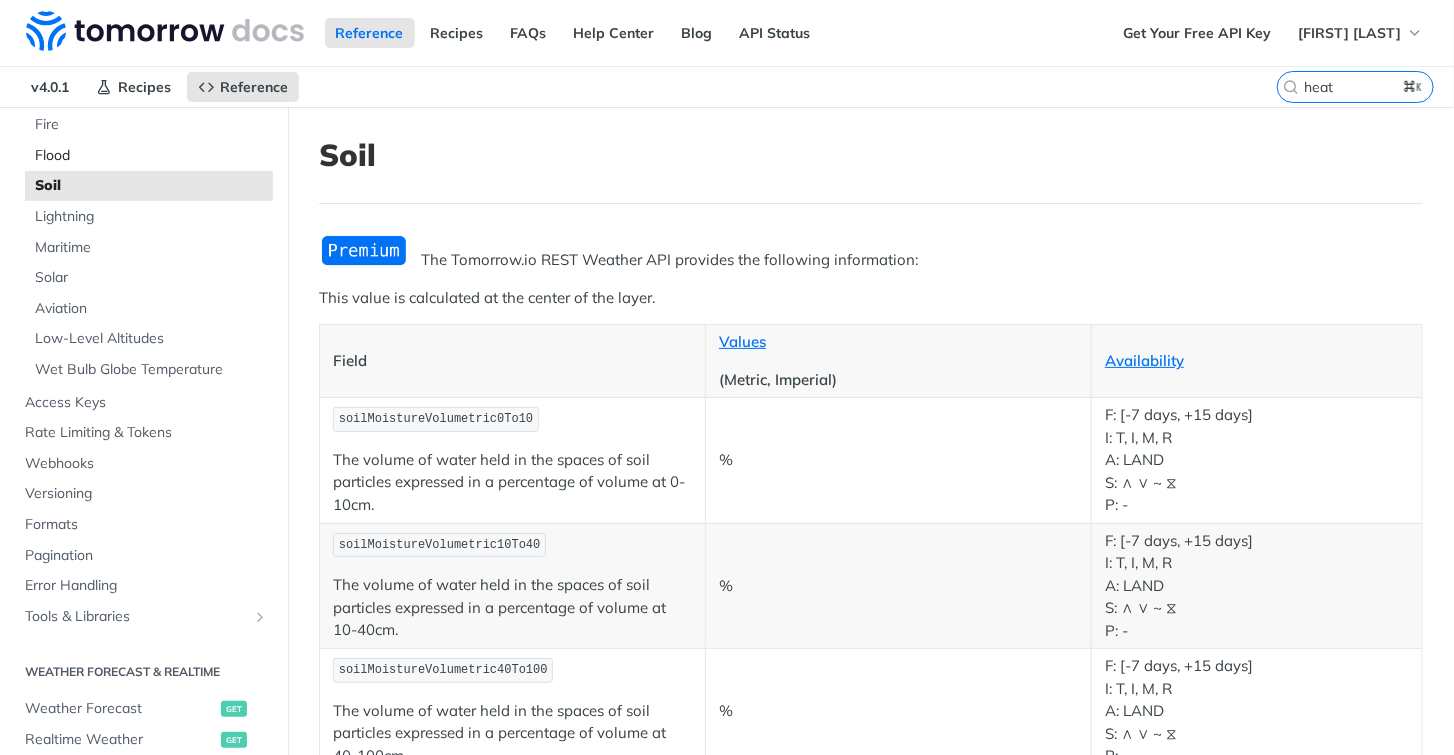 click on "Flood" at bounding box center [149, 156] 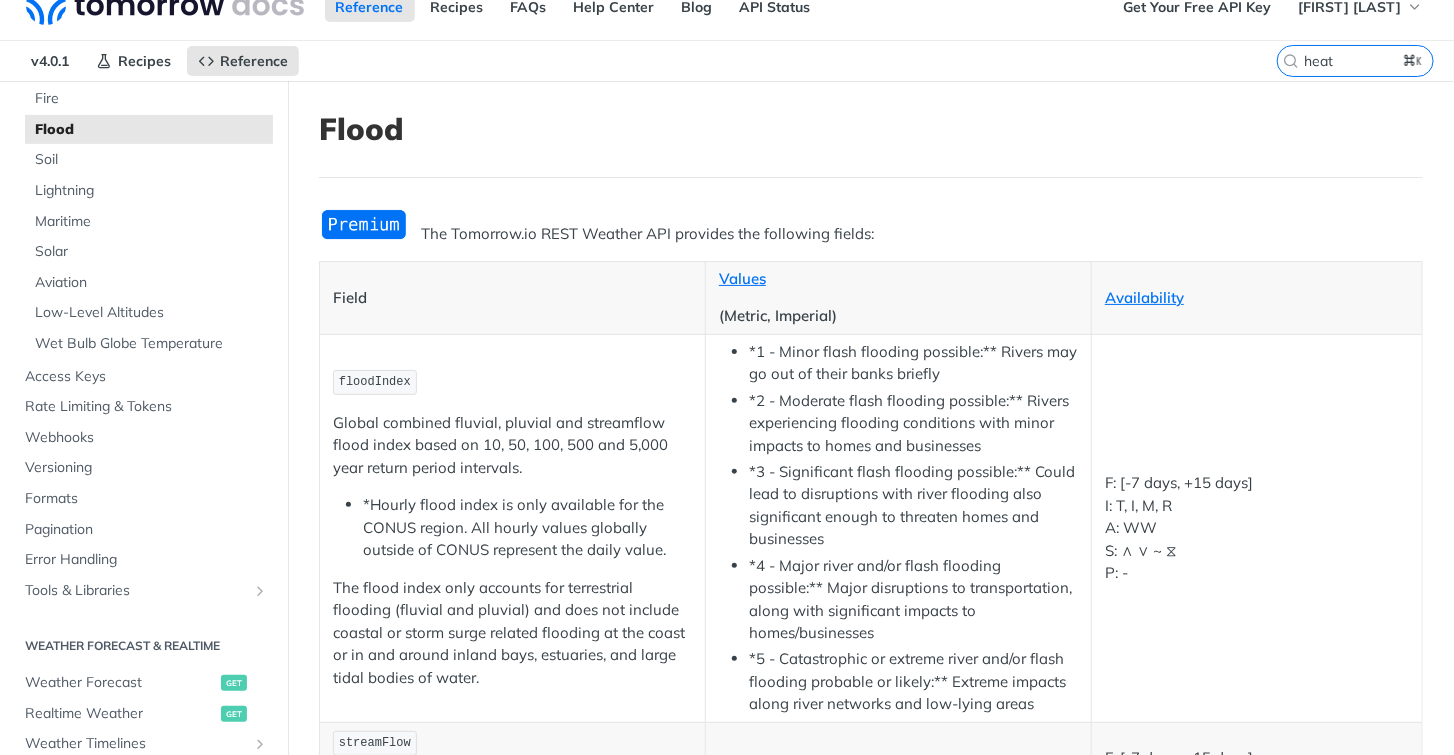 scroll, scrollTop: 0, scrollLeft: 0, axis: both 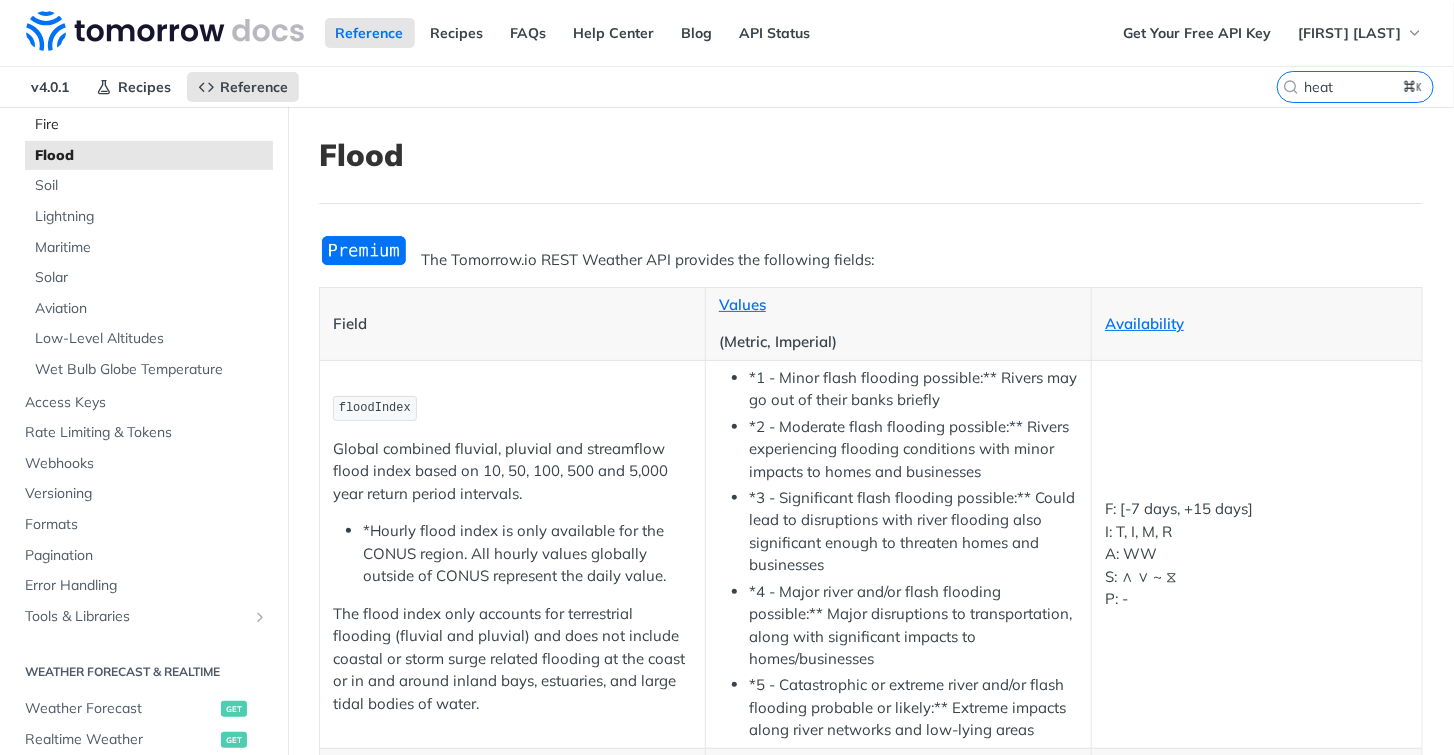 click on "Fire" at bounding box center [149, 125] 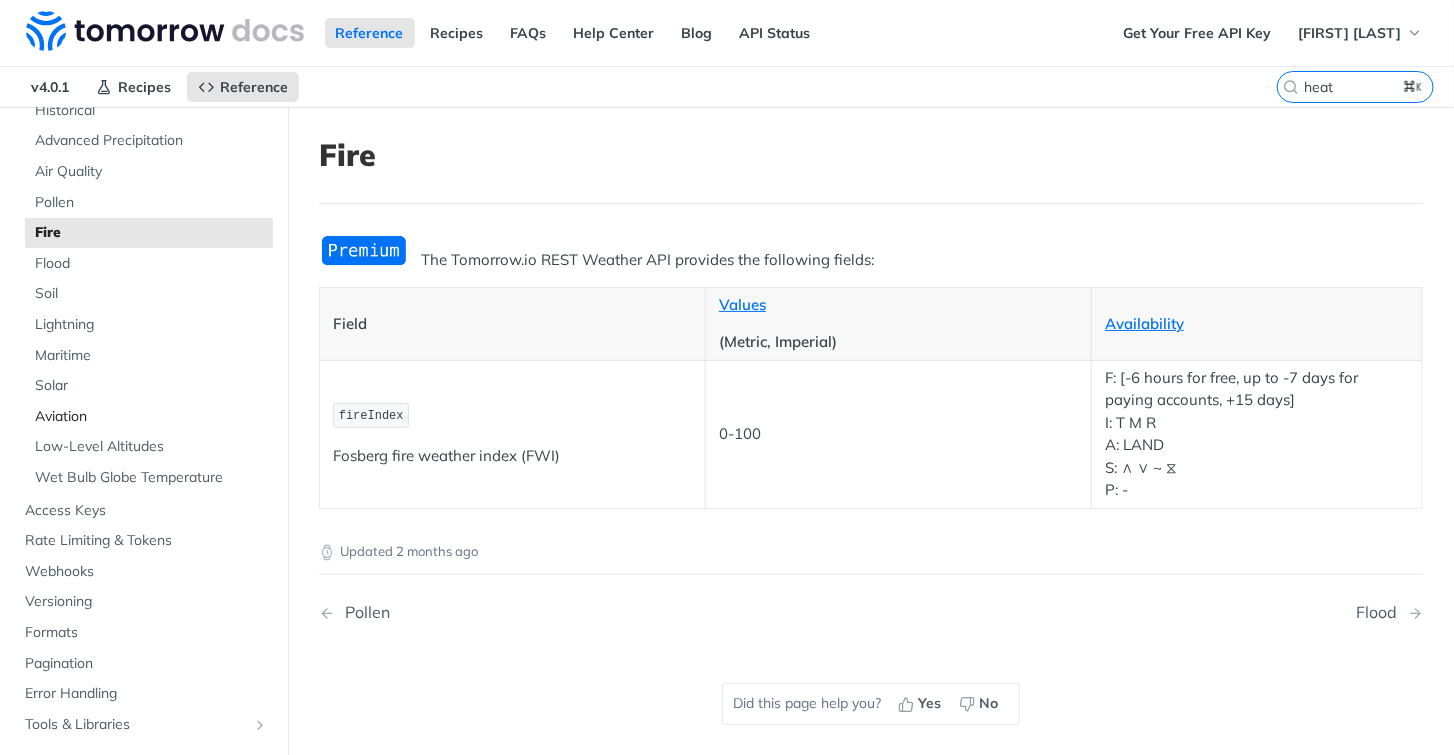 scroll, scrollTop: 100, scrollLeft: 0, axis: vertical 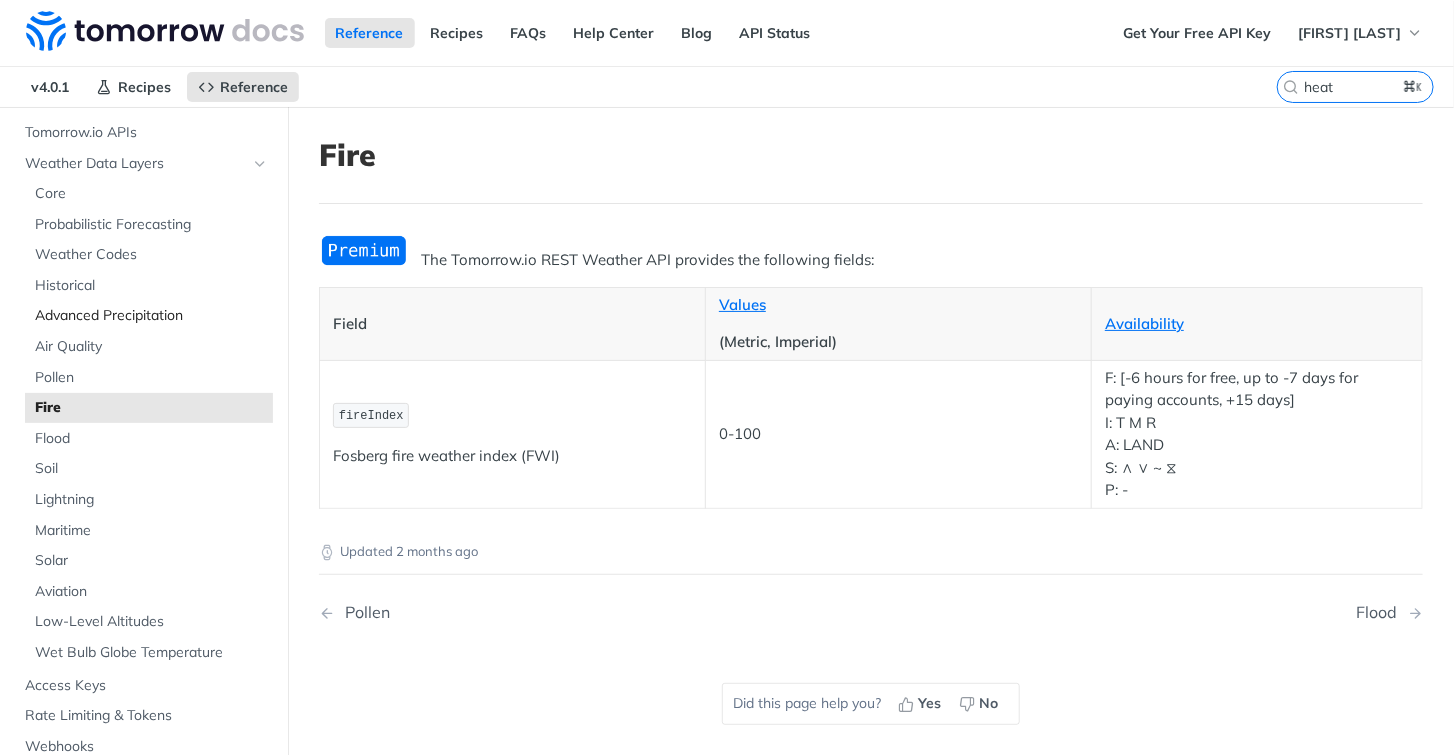 click on "Advanced Precipitation" at bounding box center (151, 316) 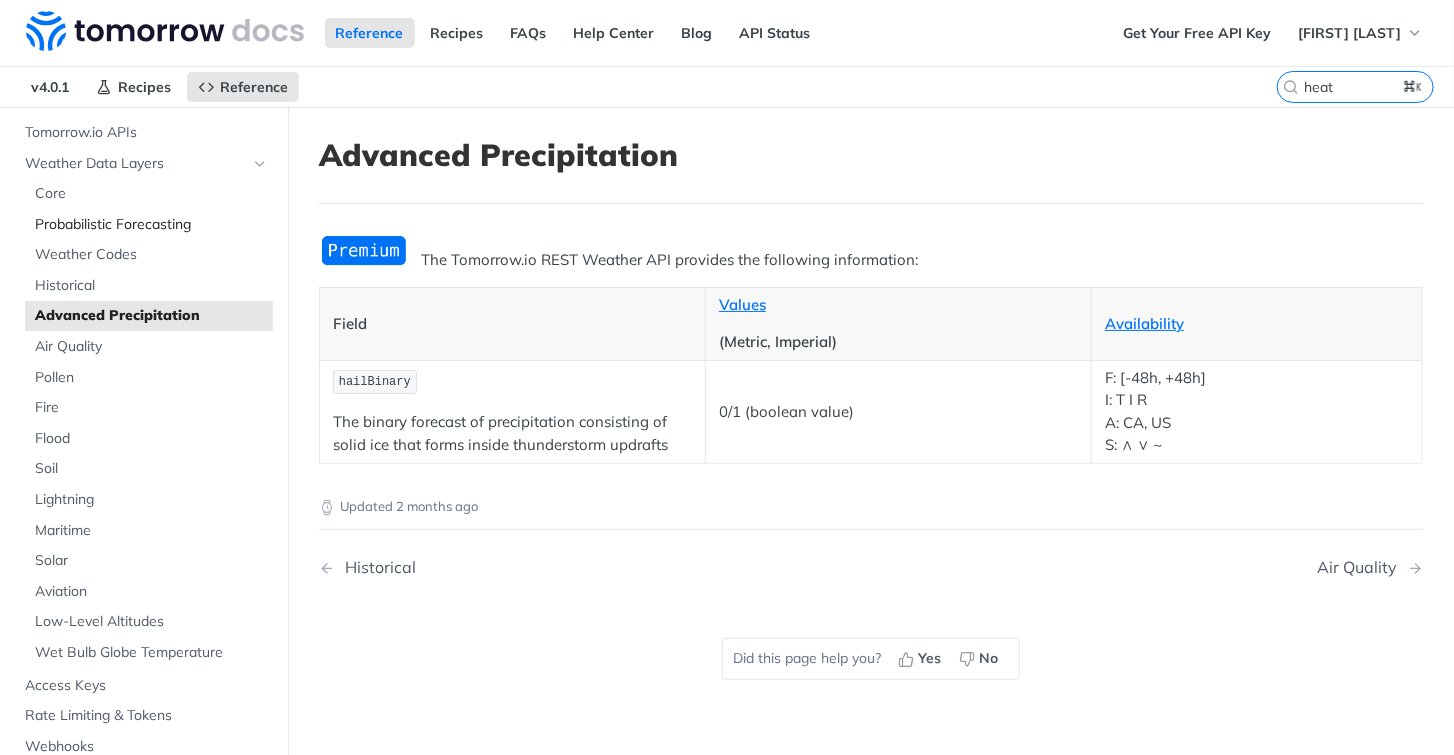 click on "Probabilistic Forecasting" at bounding box center (151, 225) 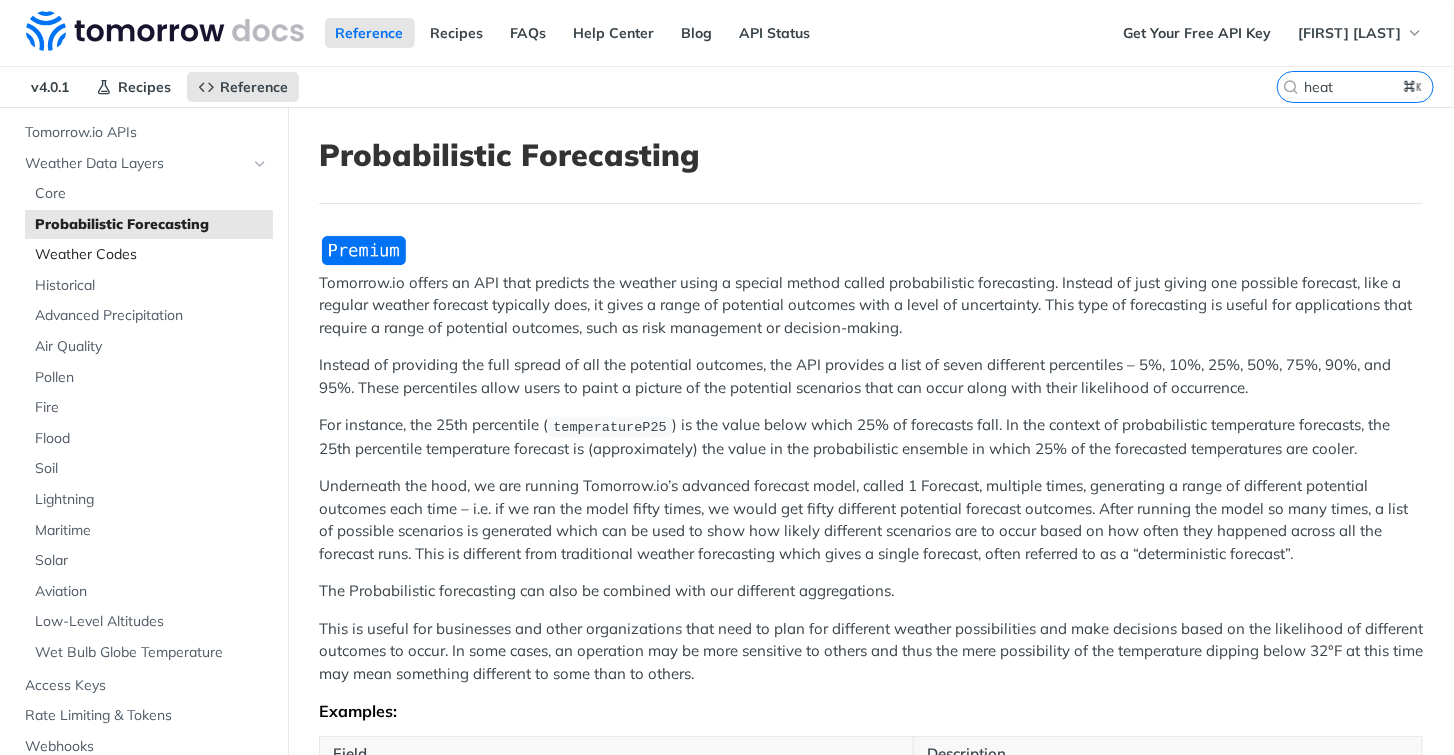 click on "Weather Codes" at bounding box center [151, 255] 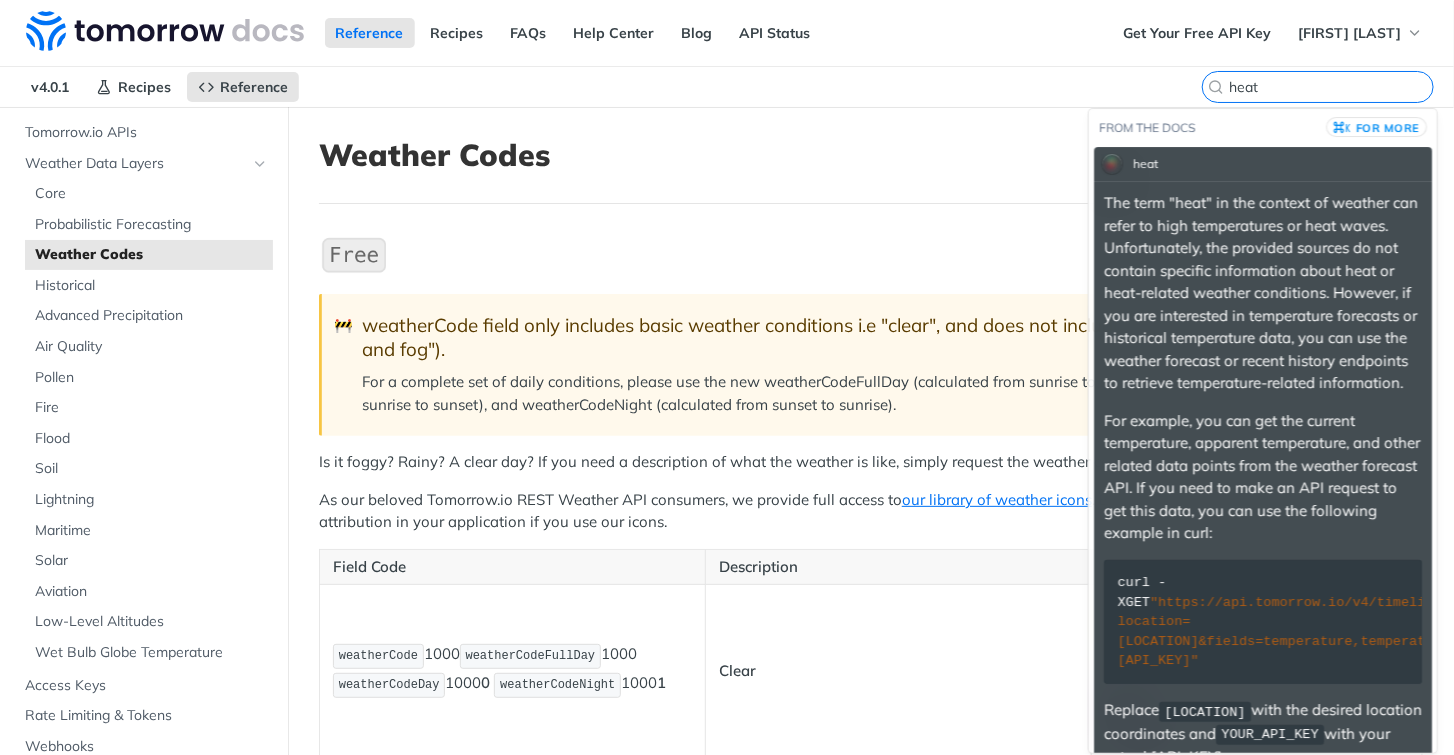 click on "heat" at bounding box center [1331, 87] 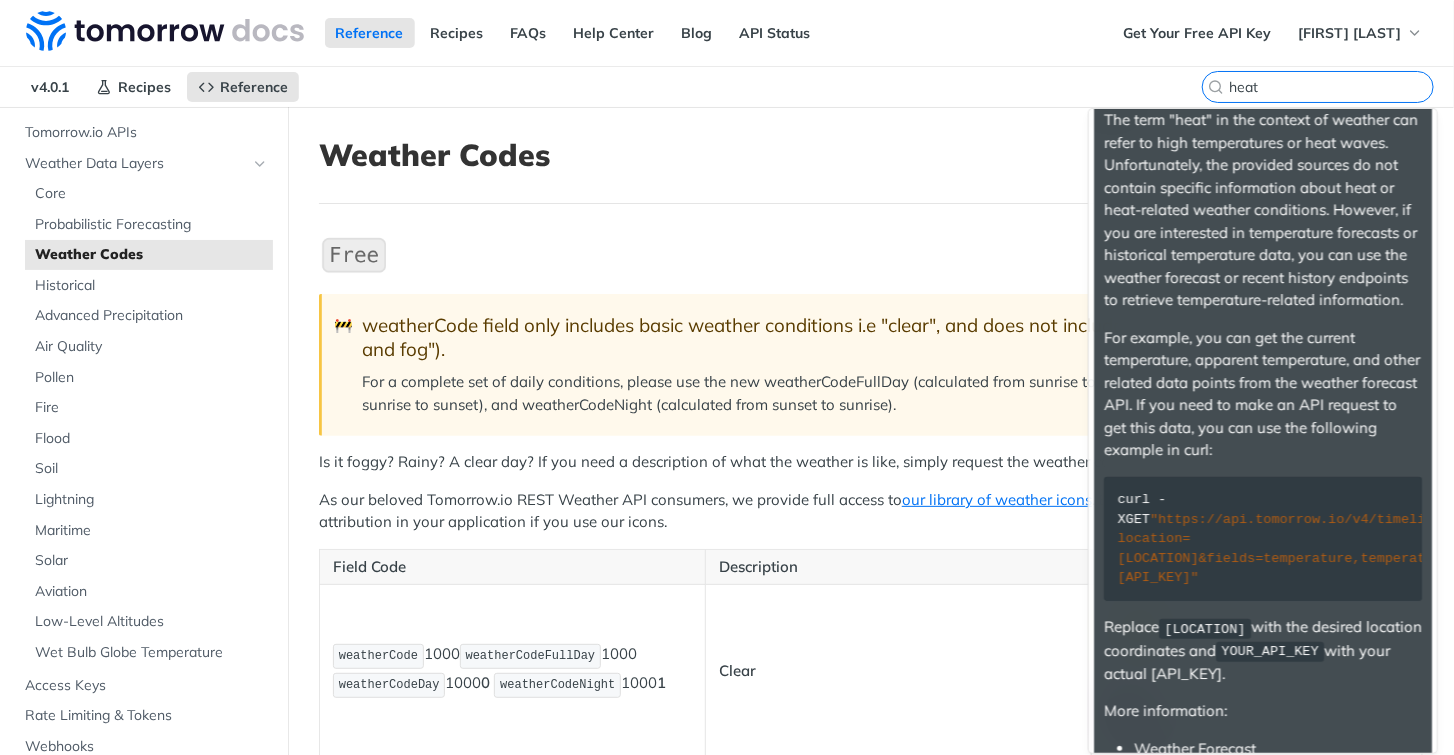scroll, scrollTop: 0, scrollLeft: 0, axis: both 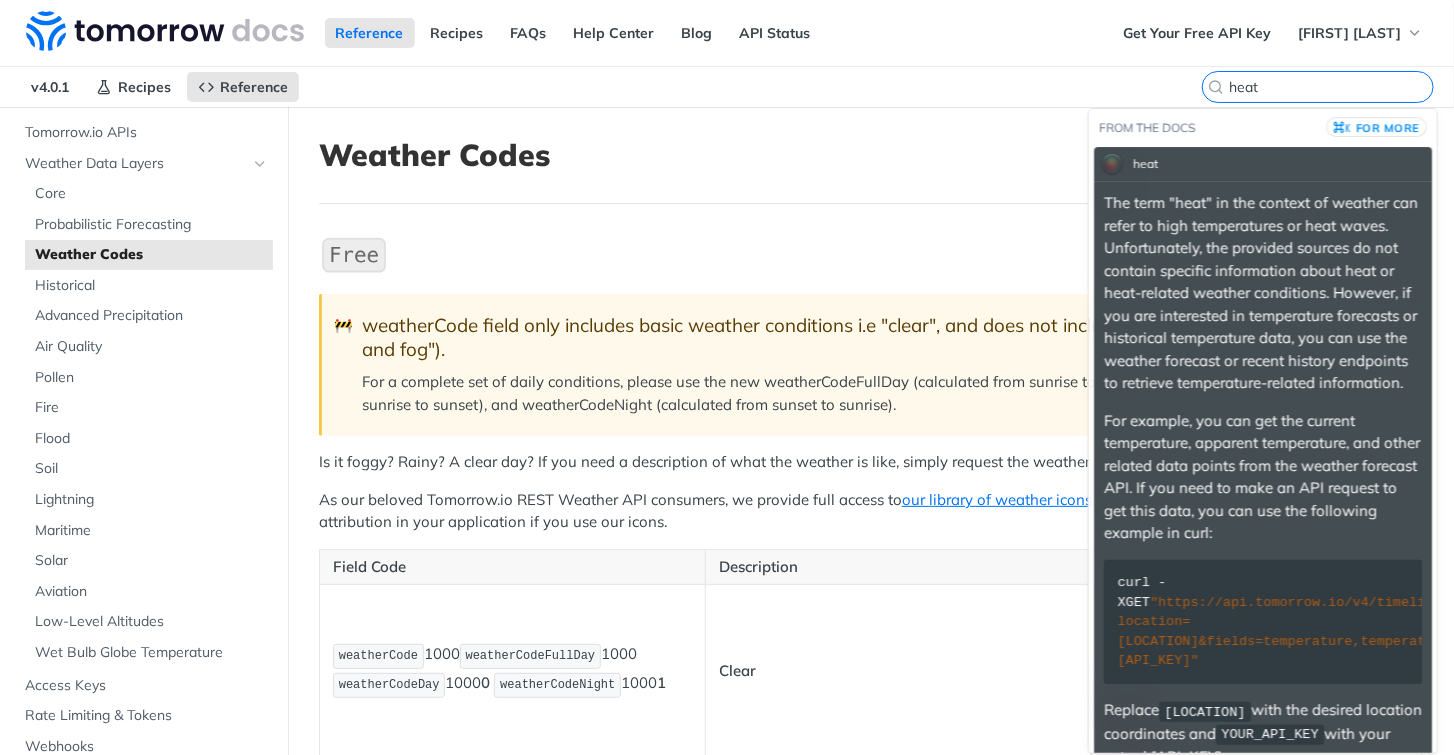 click on "heat" at bounding box center [1331, 87] 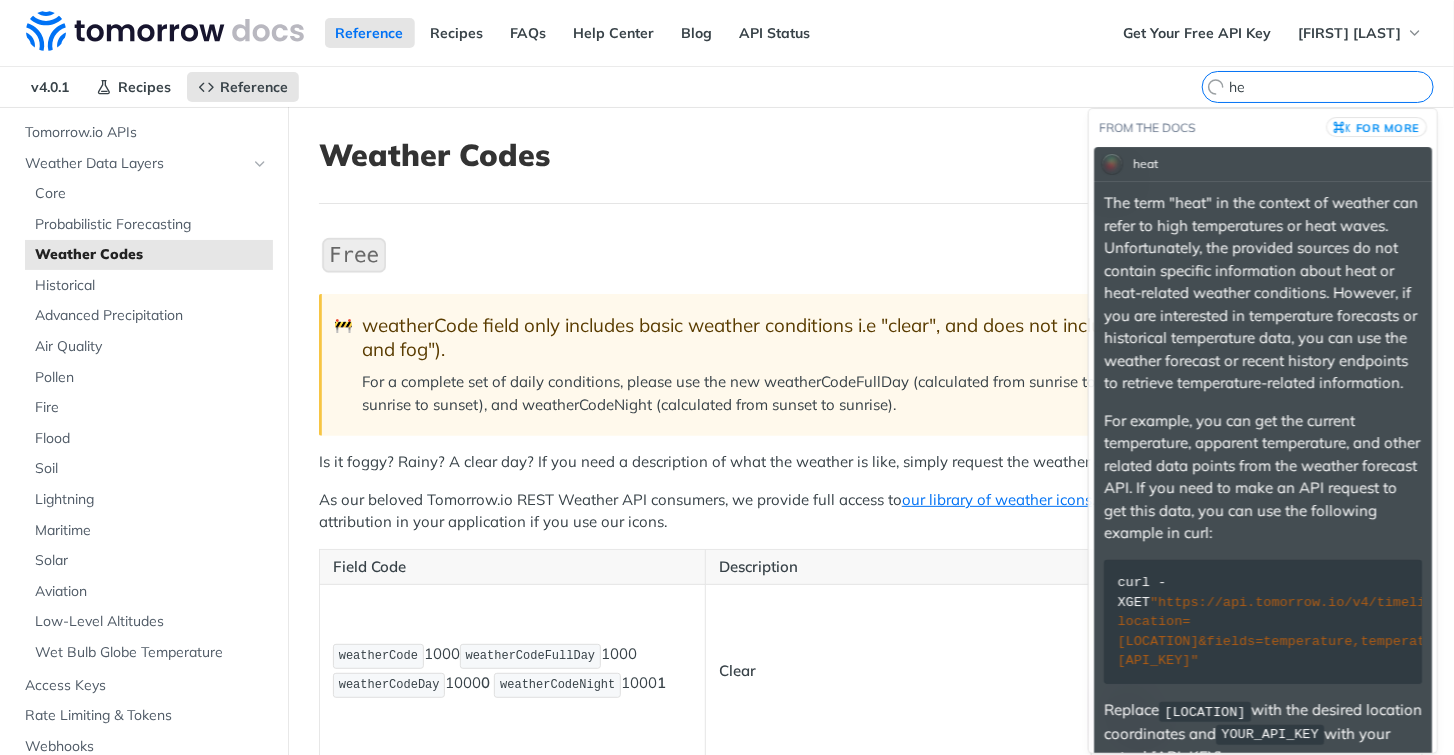 type on "h" 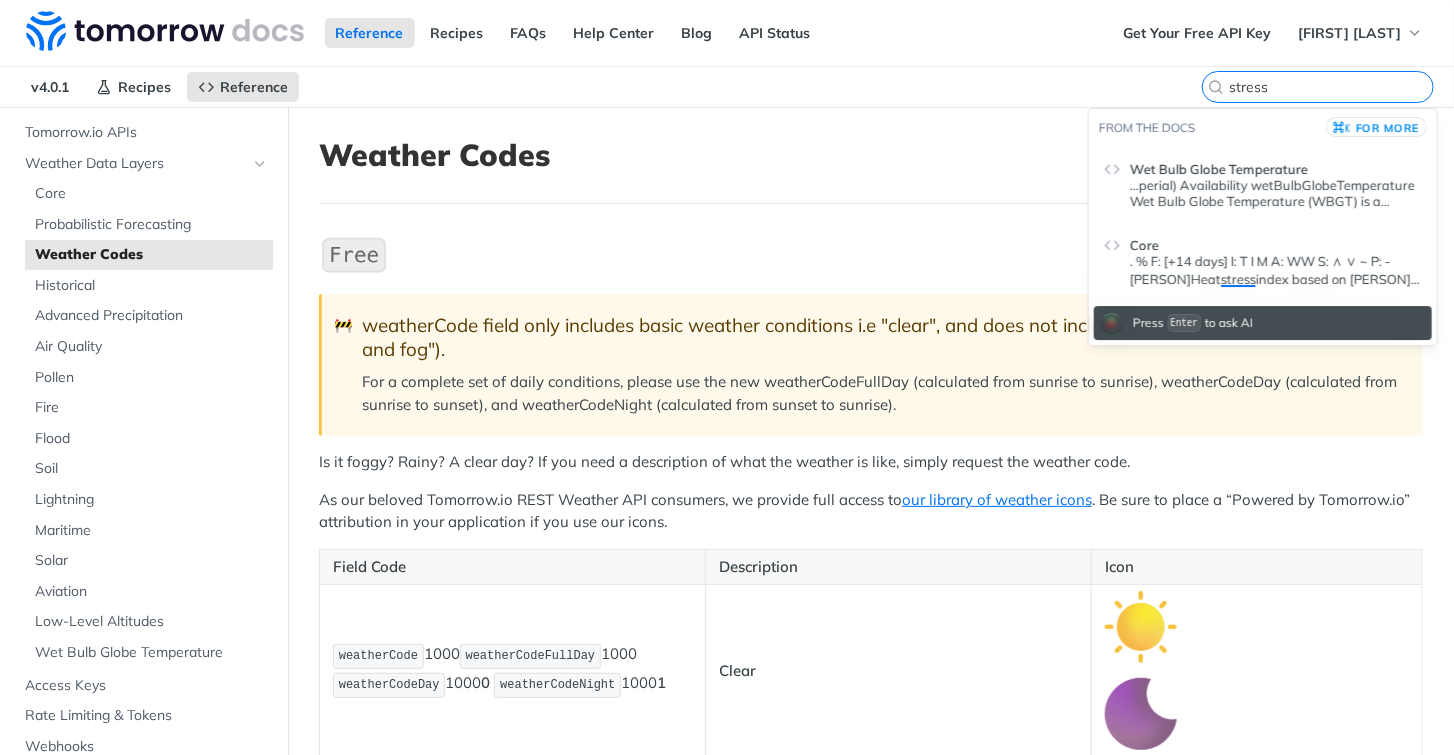 type on "stress" 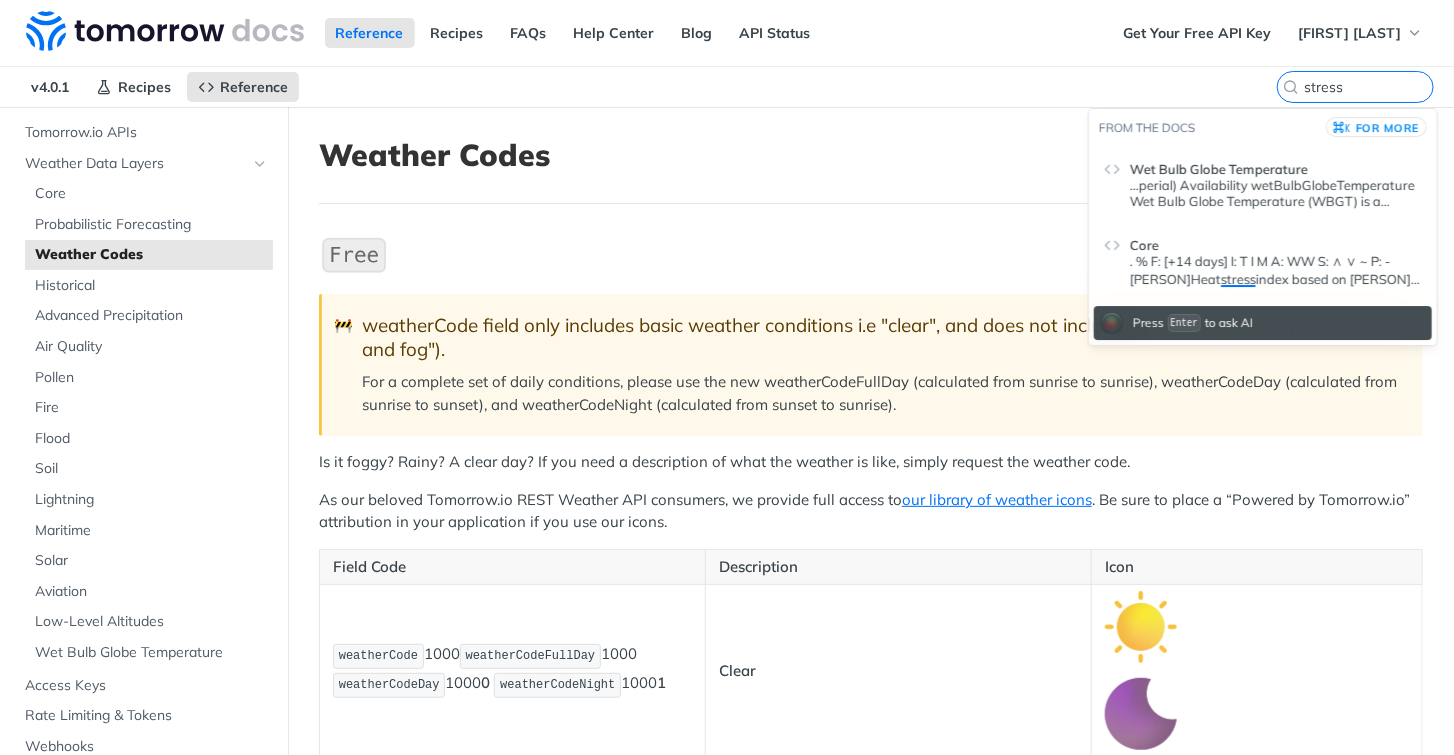 click on ". % F: [+14 days] I: T I M A: WW S: ∧ ∨ ~ P: - [PERSON]Heat  stress  index based on [PERSON] formula. 0-22: No Heat  Stress  22-24: Mild Heat  Stress  24-26: Moderate Heat  Stress  26-28: Medium Heat  Stress  28-30: Severe Heat  Stress  30+: Extreme Heat  Stress  F: [-7d, +14 days] I: T I M R A: WW S: ∧ ∨ ~ ⧖ P: -" at bounding box center [1276, 270] 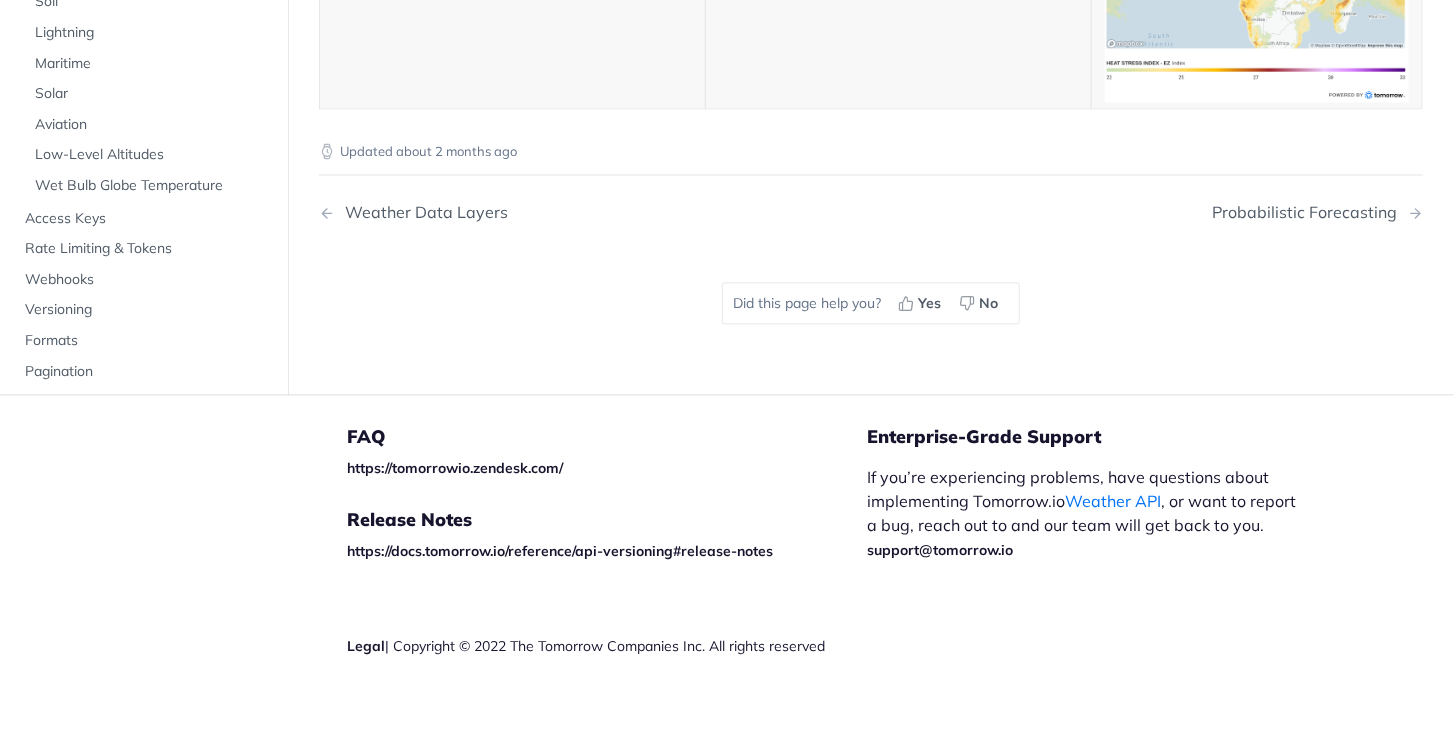 scroll, scrollTop: 10433, scrollLeft: 0, axis: vertical 